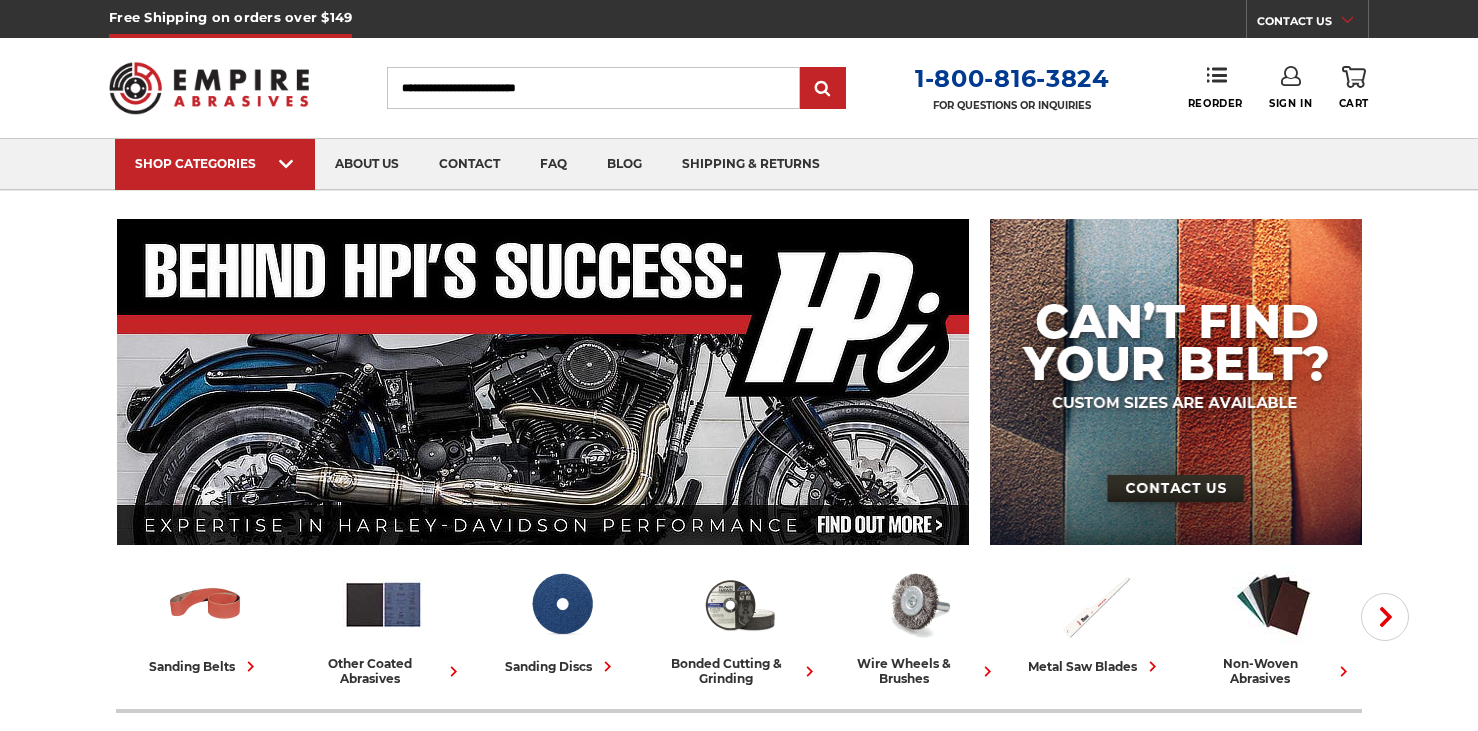 scroll, scrollTop: 0, scrollLeft: 0, axis: both 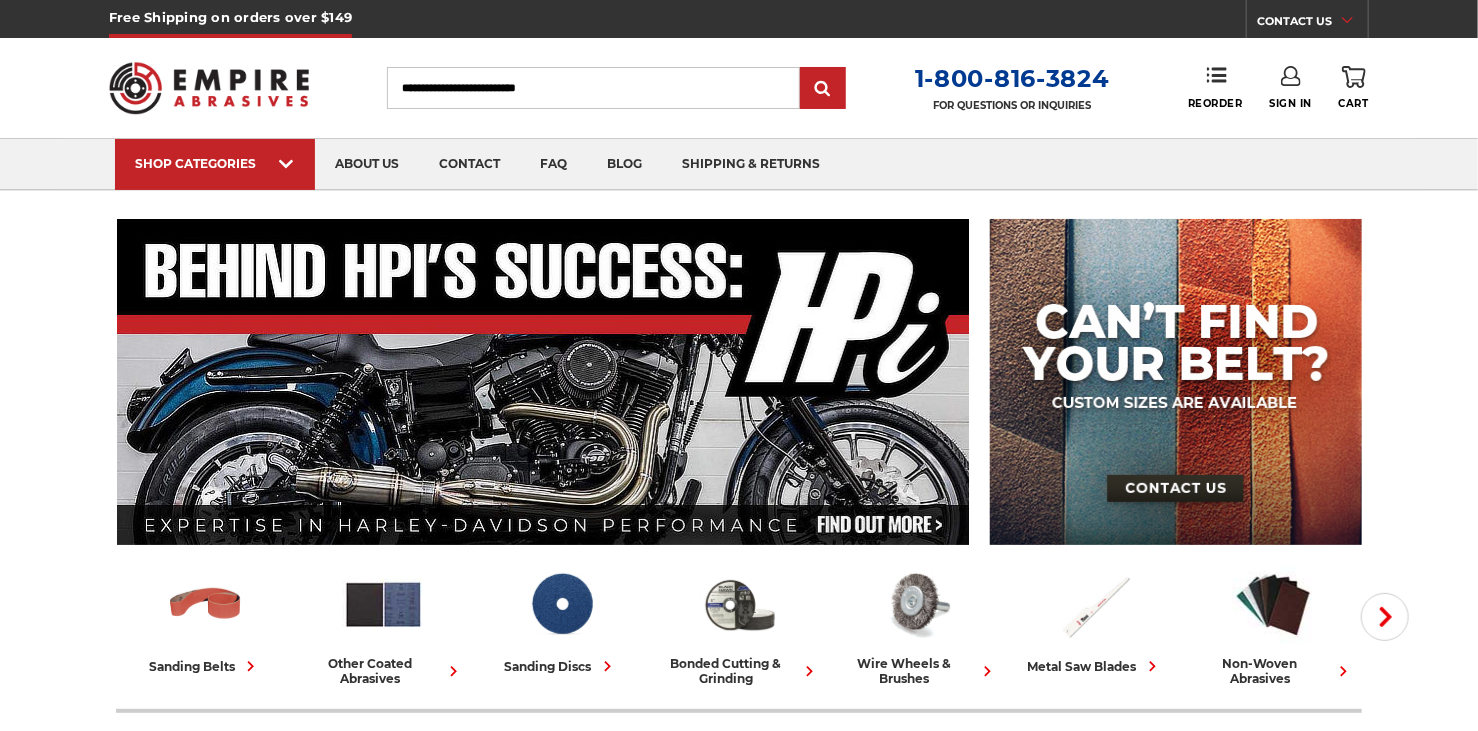 click 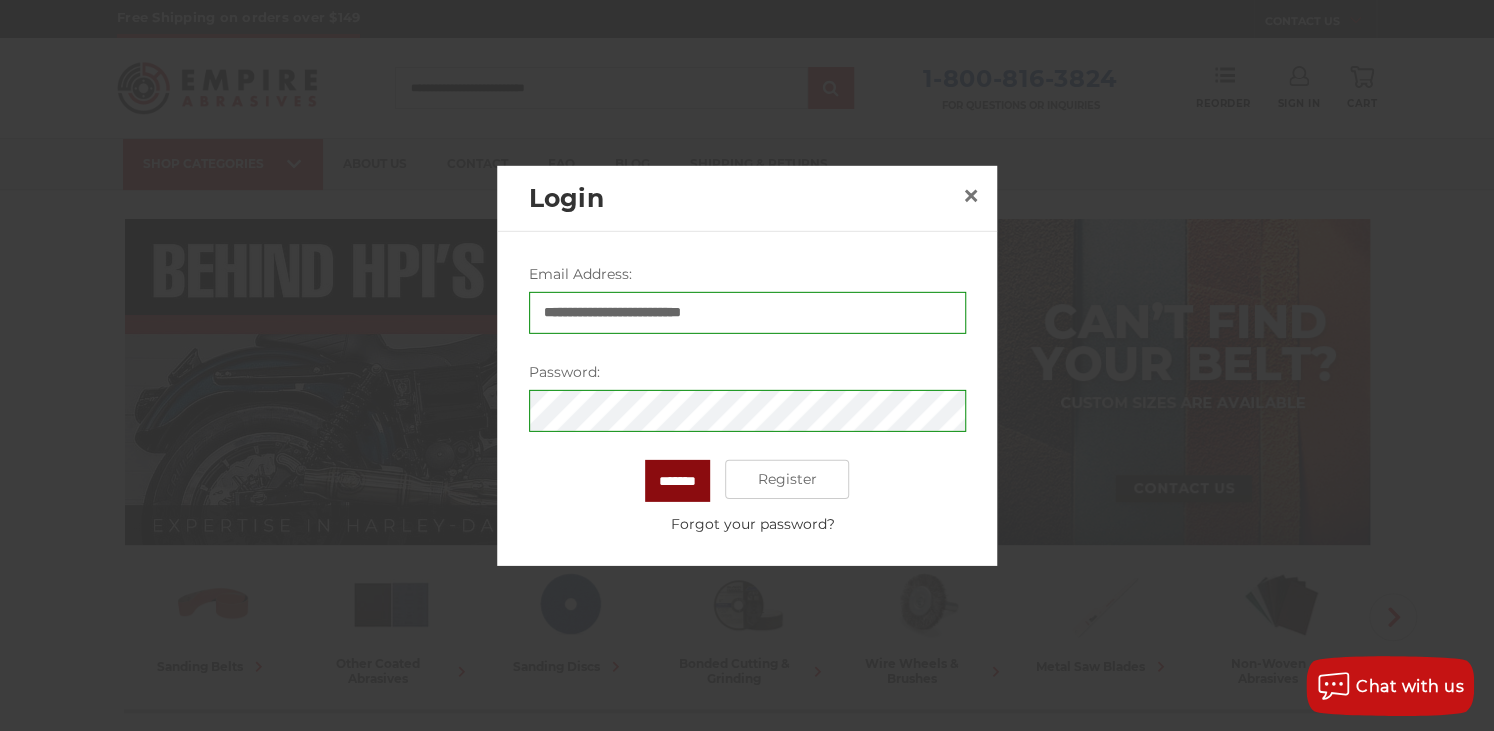 click on "*******" at bounding box center (677, 480) 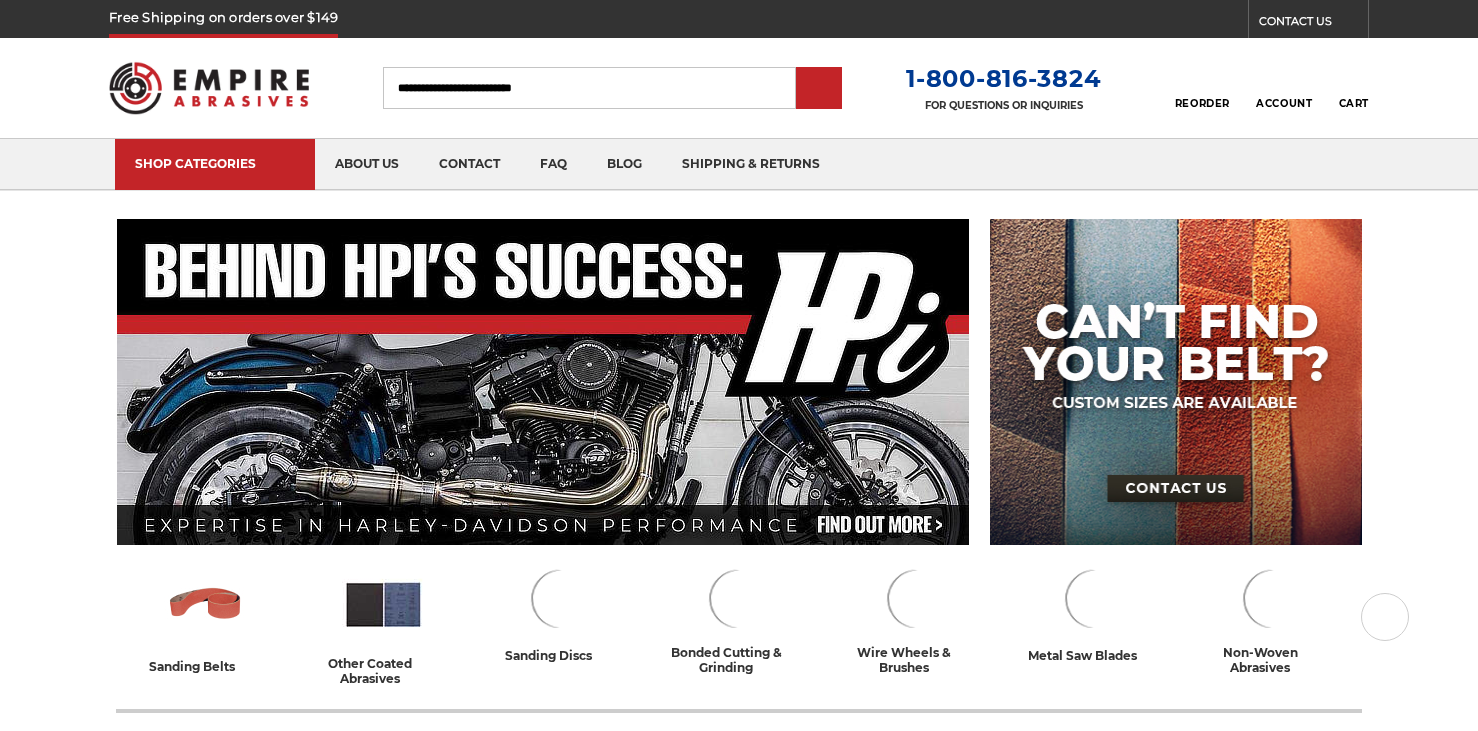 scroll, scrollTop: 0, scrollLeft: 0, axis: both 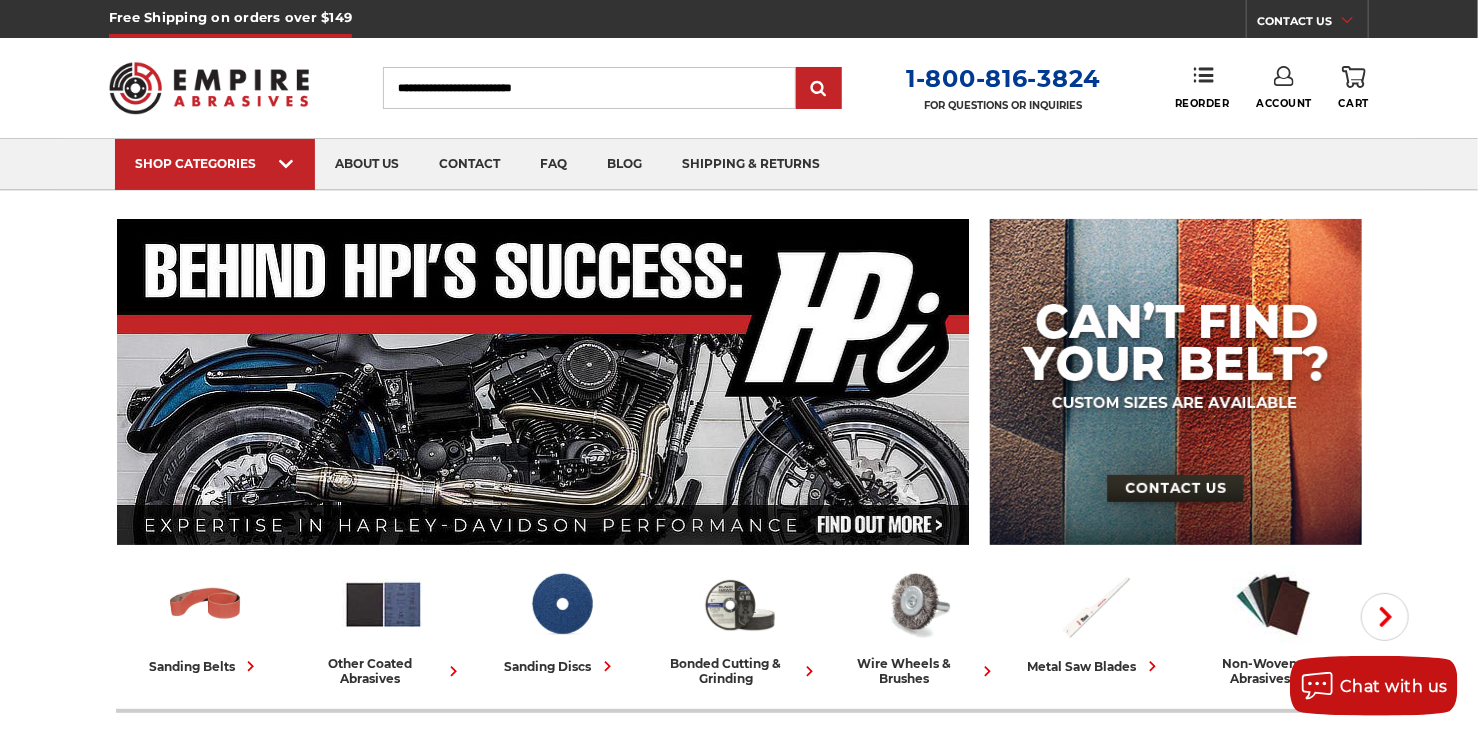 click 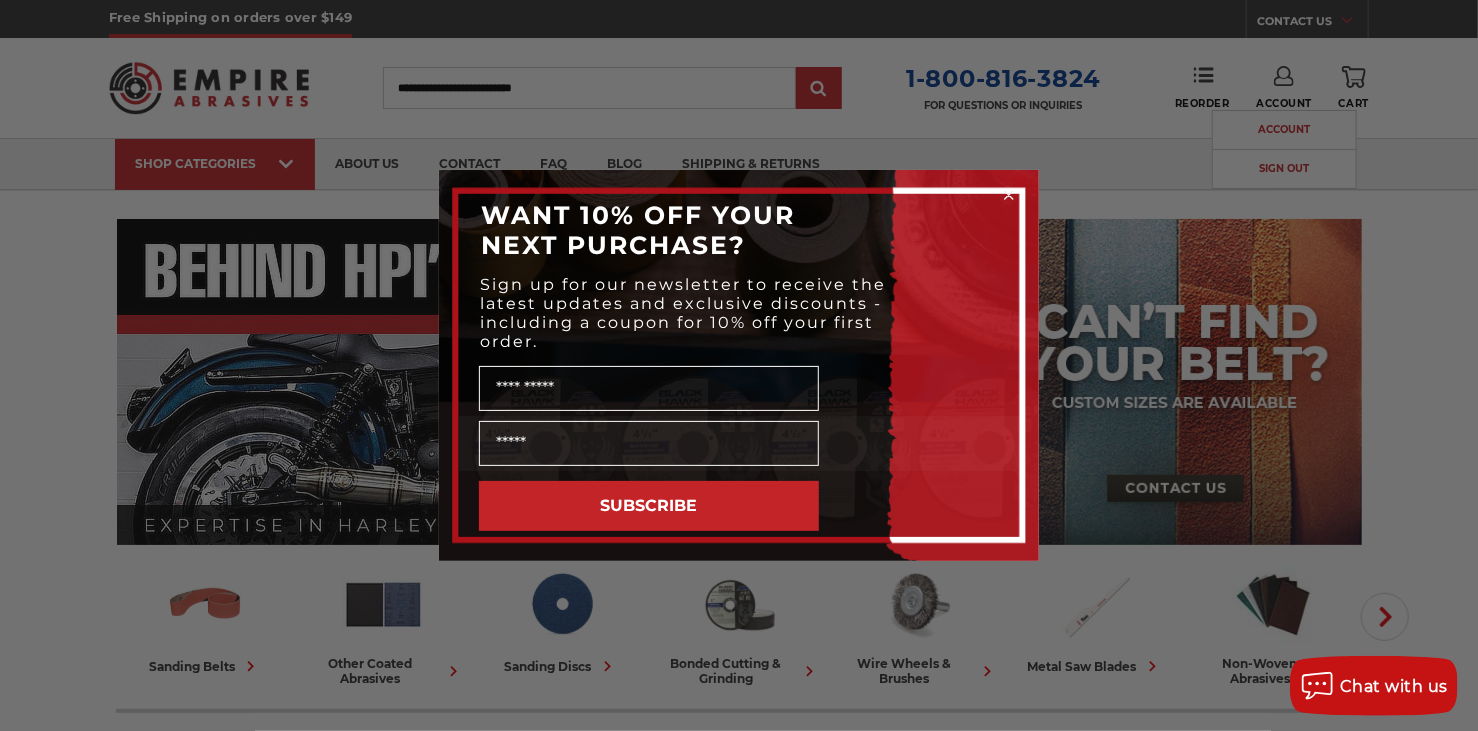 click 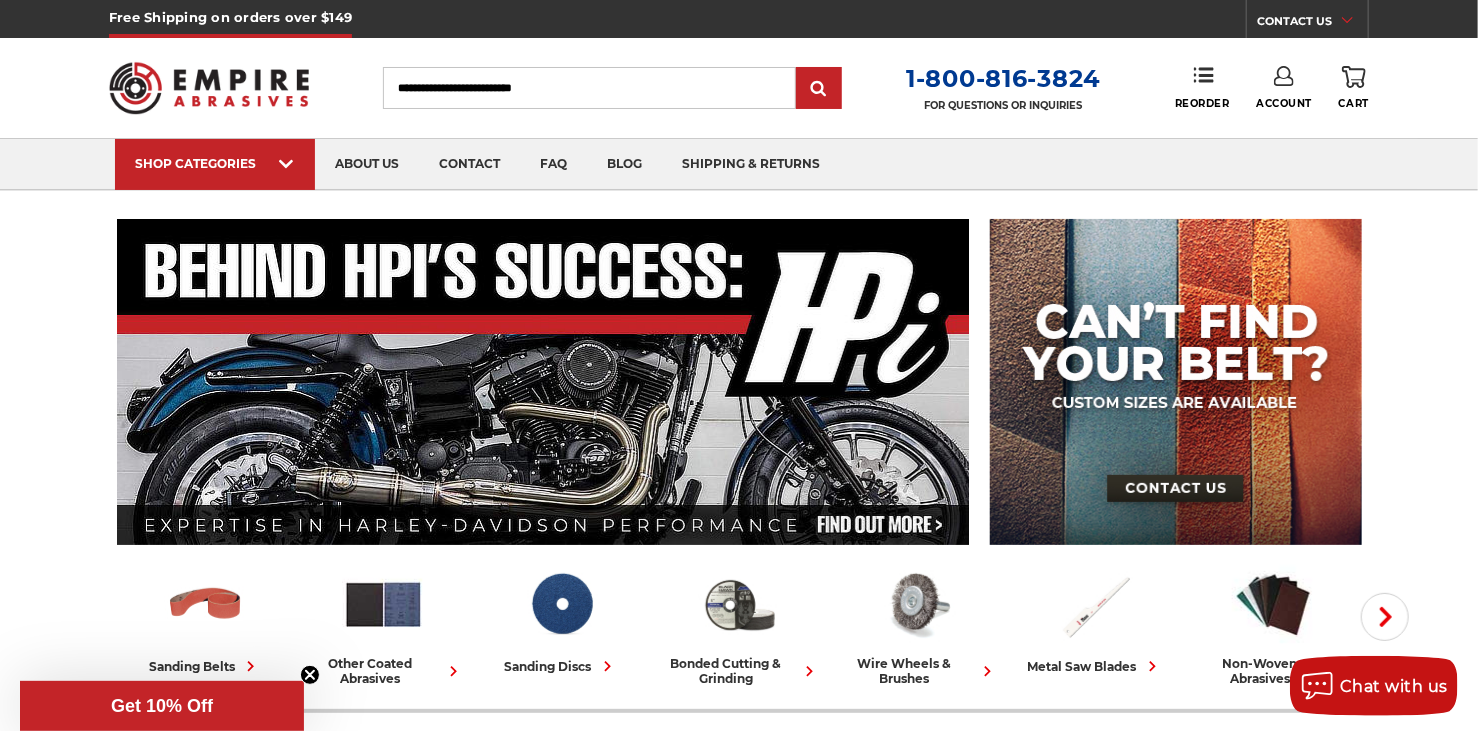 click 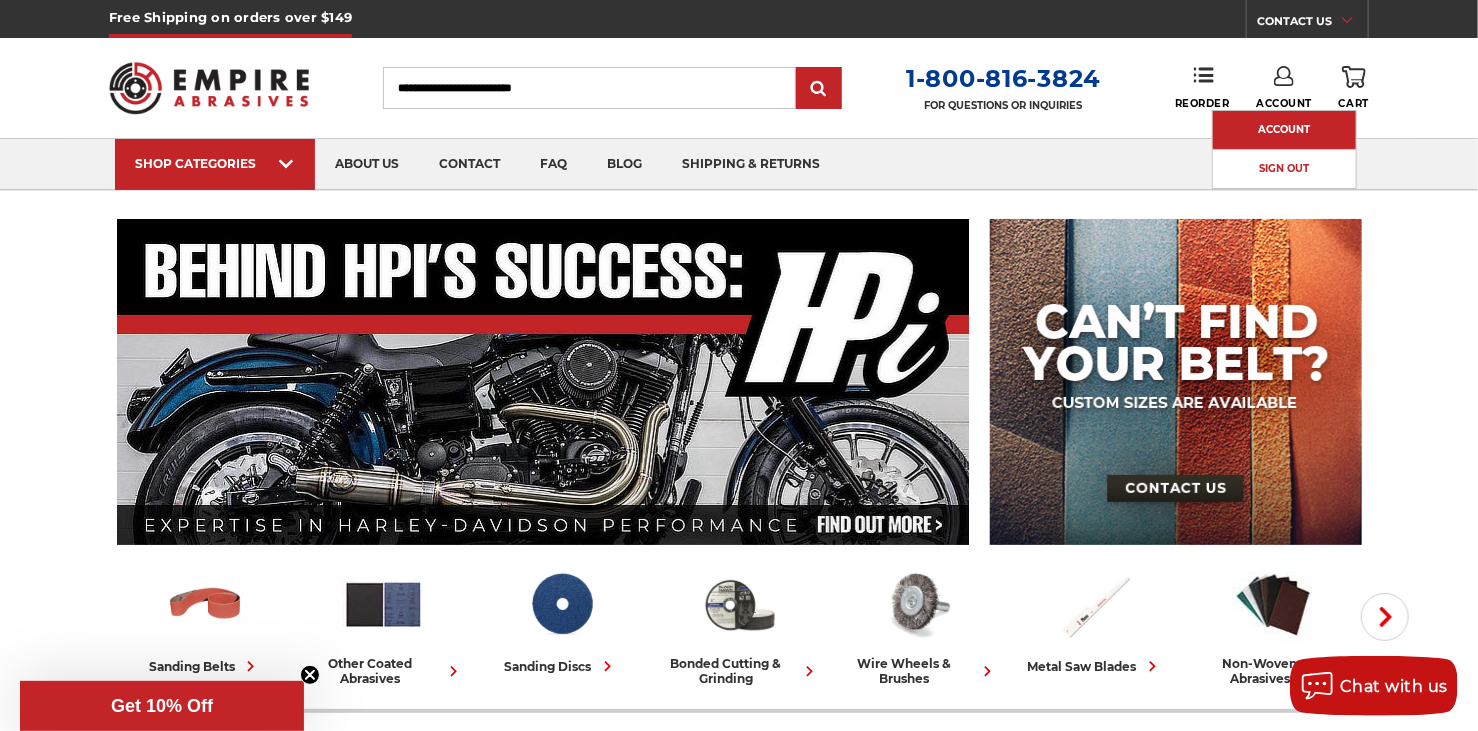 click on "Account" at bounding box center [1284, 130] 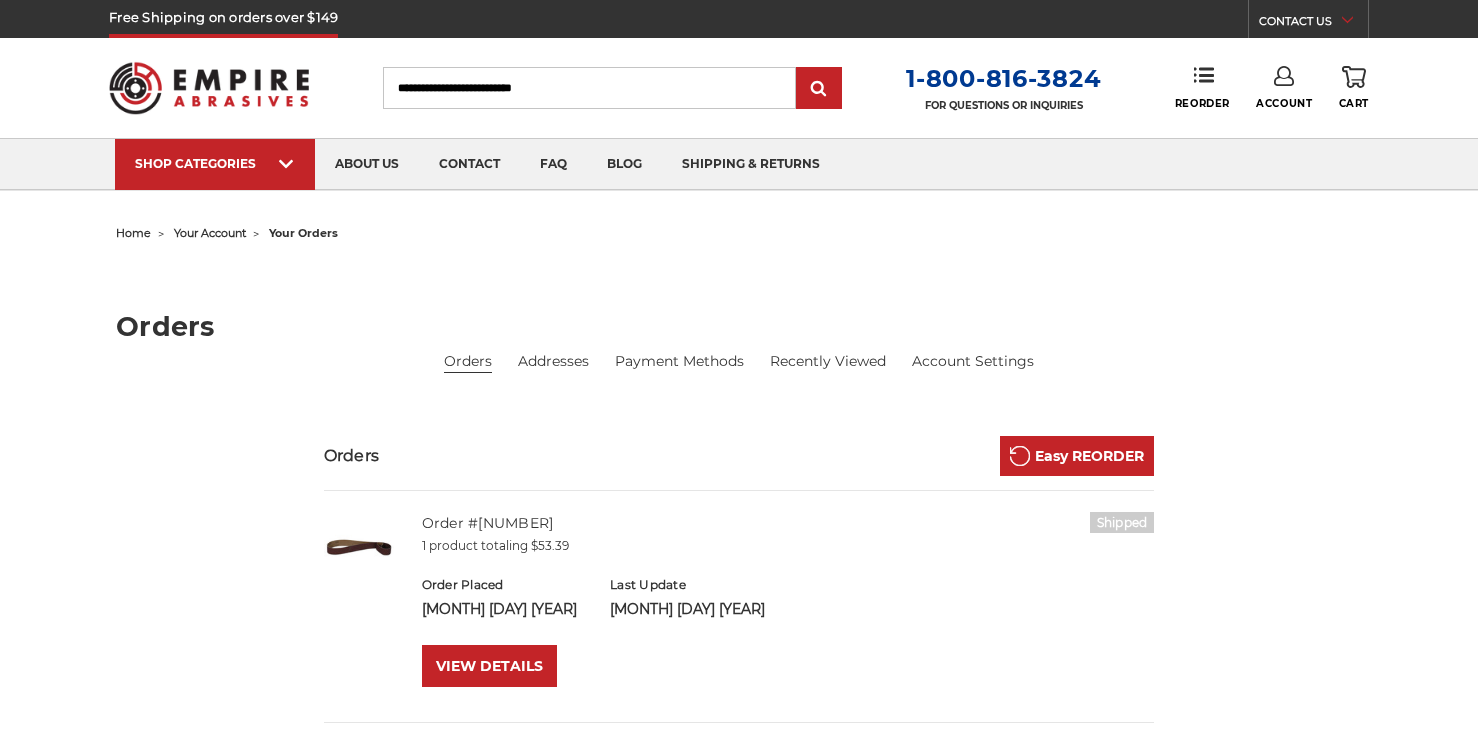 scroll, scrollTop: 0, scrollLeft: 0, axis: both 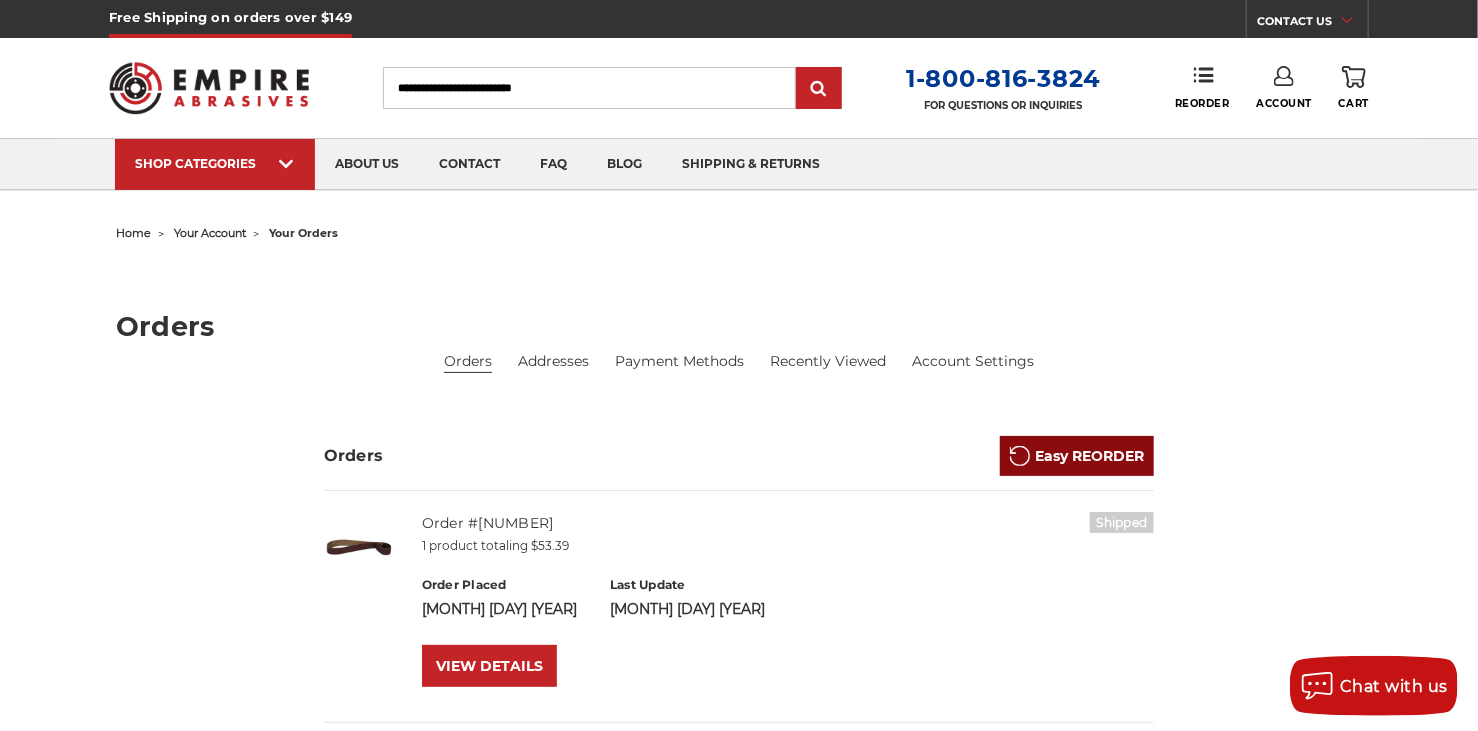 click on "Easy REORDER" at bounding box center [1077, 456] 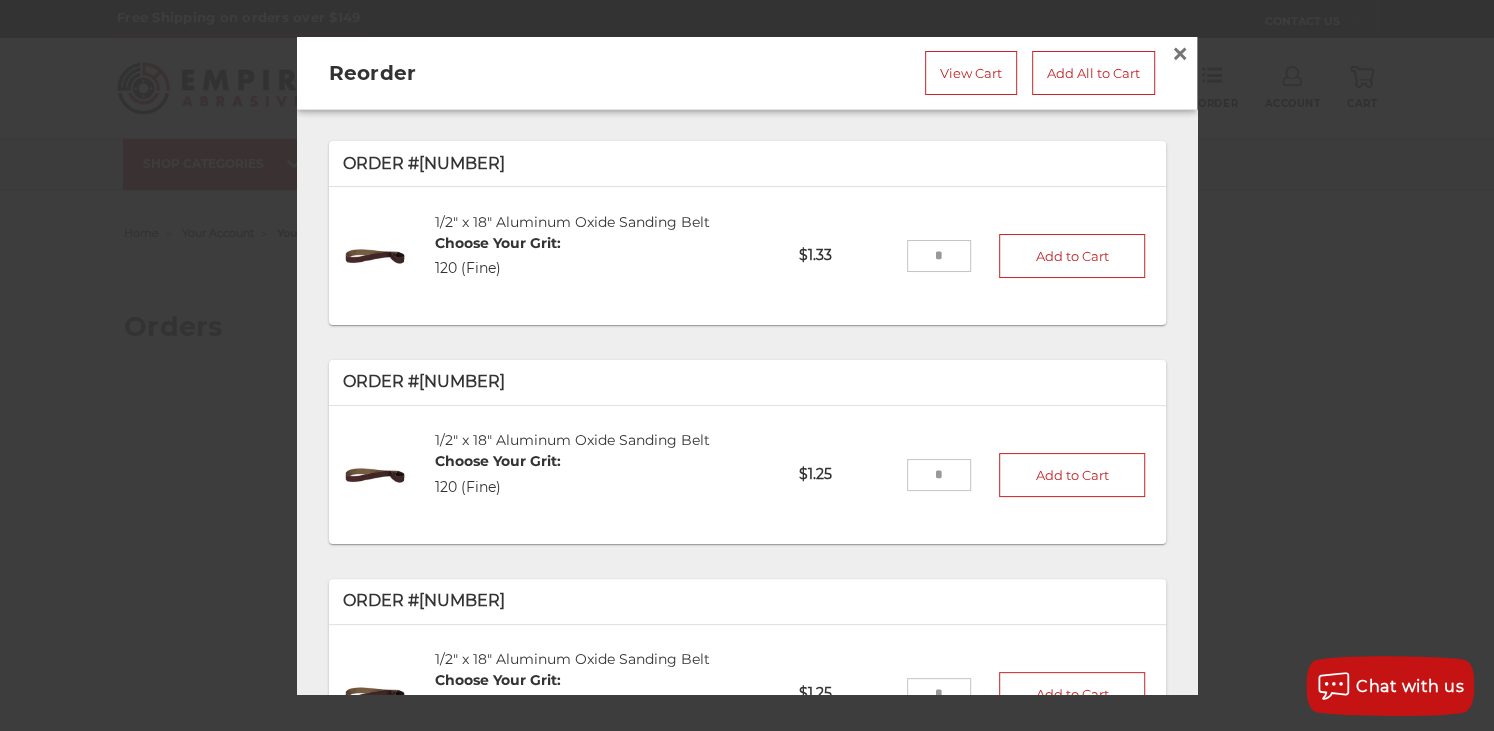 drag, startPoint x: 937, startPoint y: 251, endPoint x: 868, endPoint y: 251, distance: 69 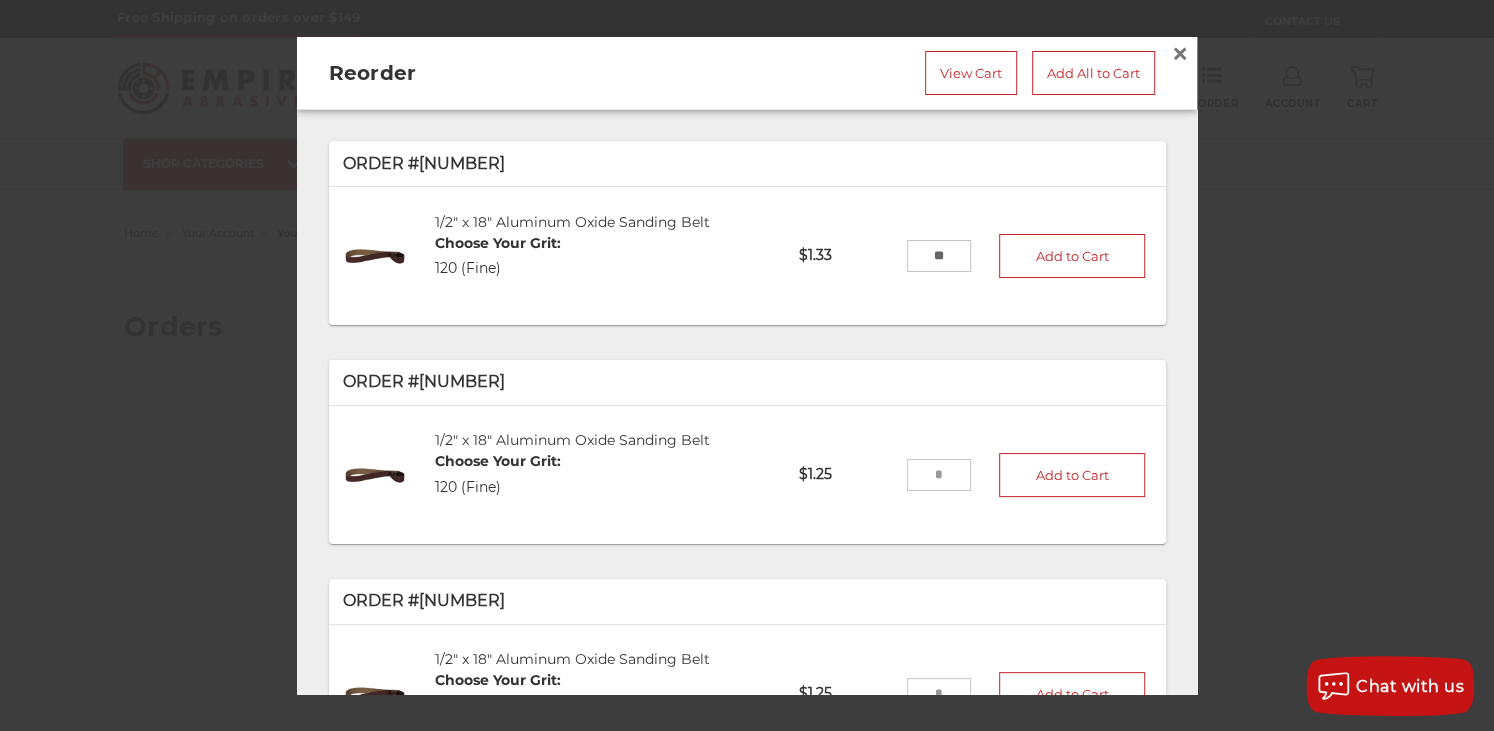 drag, startPoint x: 931, startPoint y: 251, endPoint x: 918, endPoint y: 251, distance: 13 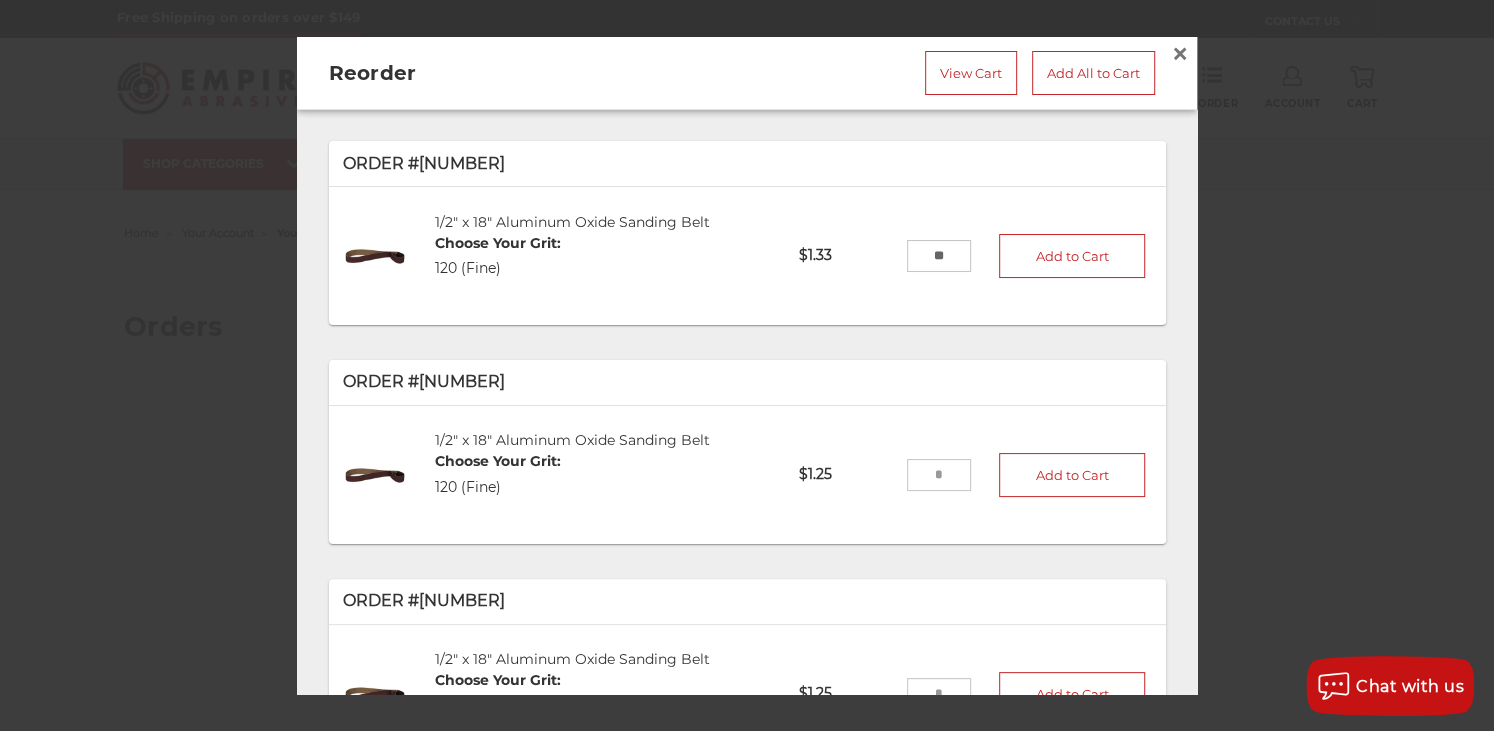 type on "*" 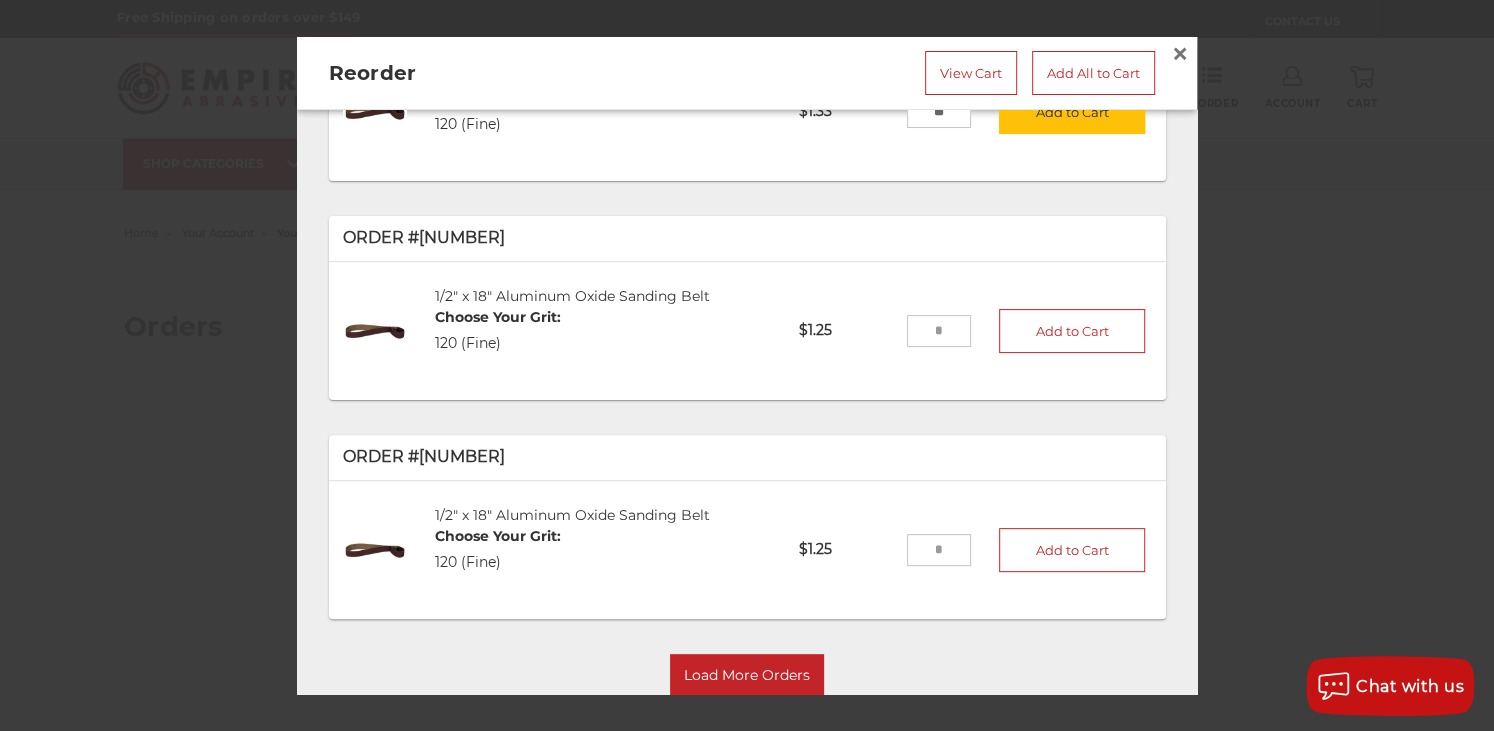 scroll, scrollTop: 0, scrollLeft: 0, axis: both 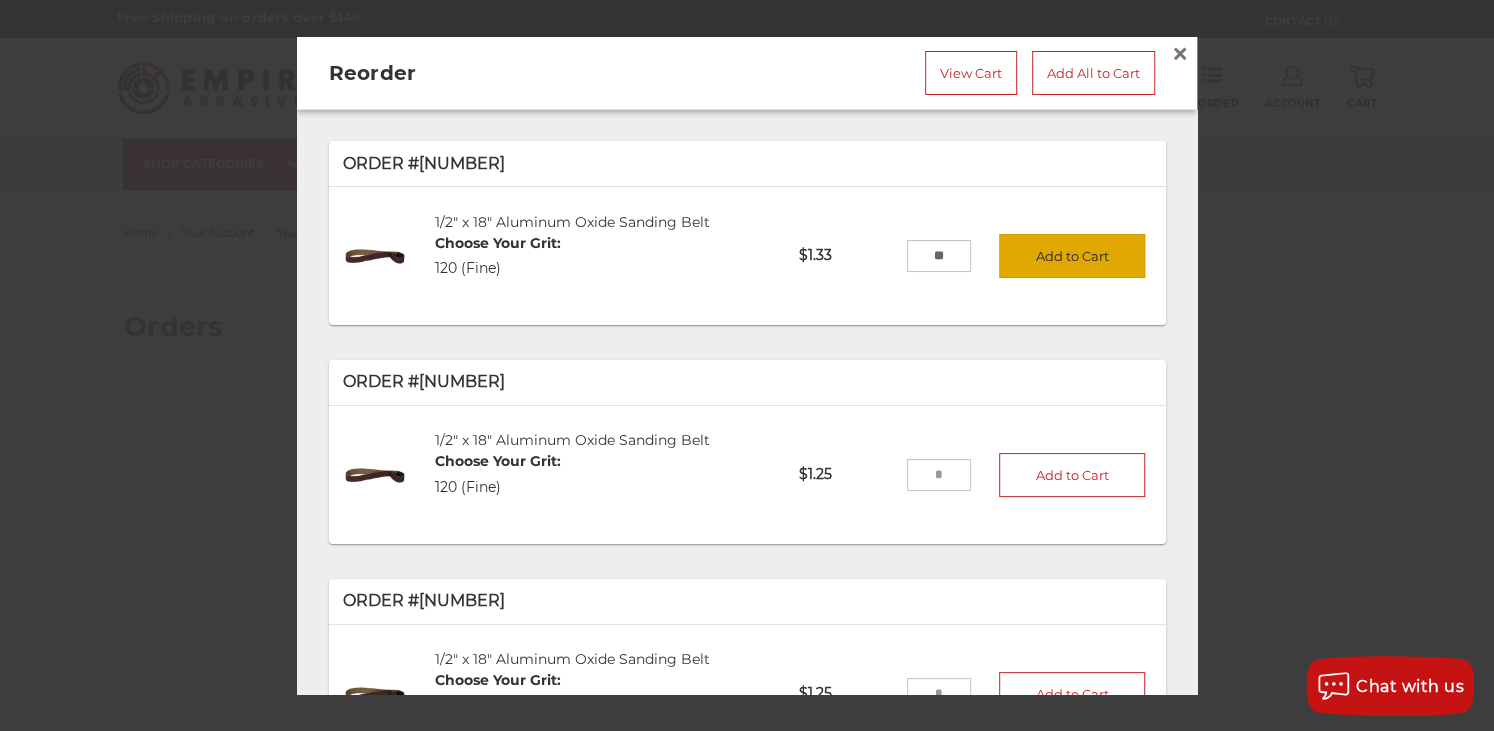 click on "Add to Cart" at bounding box center [1072, 256] 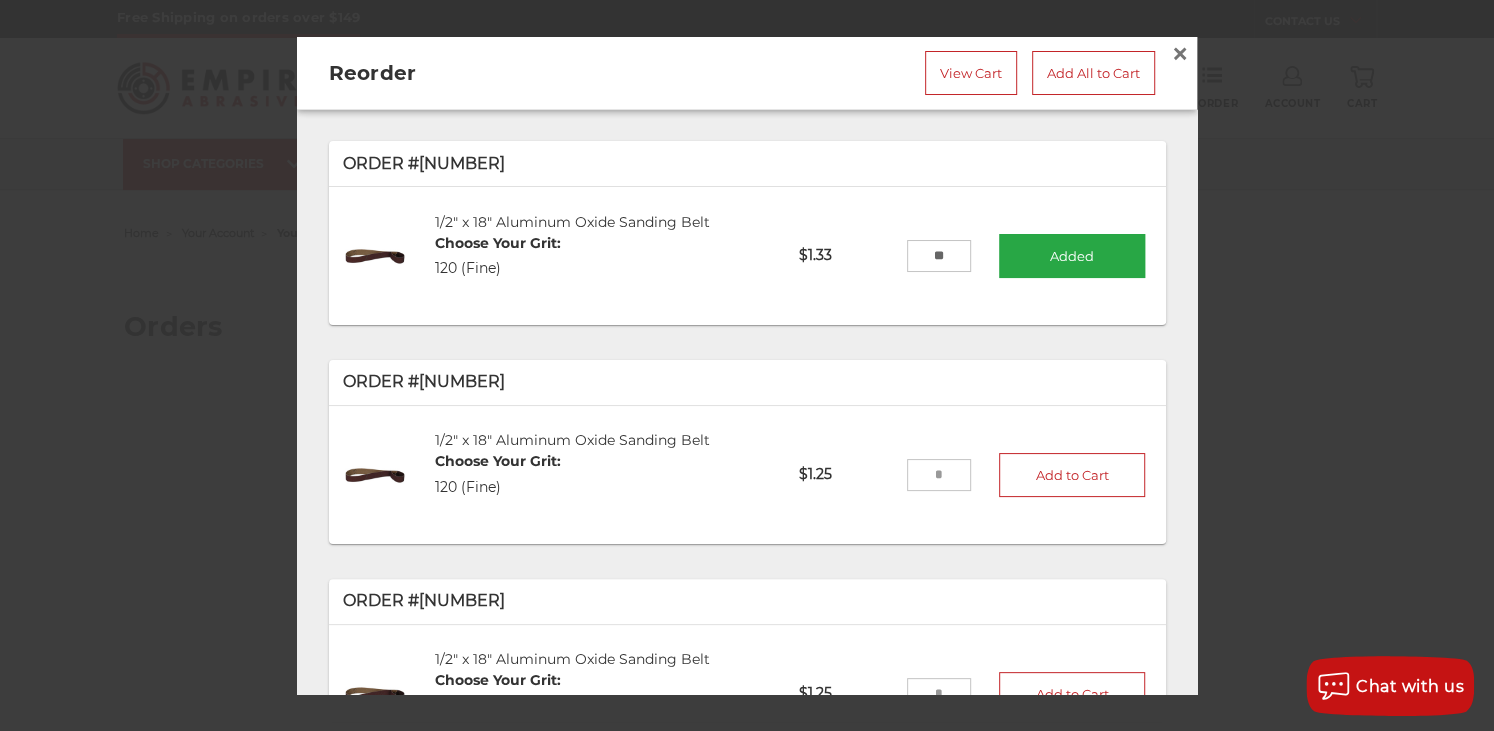 click on "Added" at bounding box center (1072, 256) 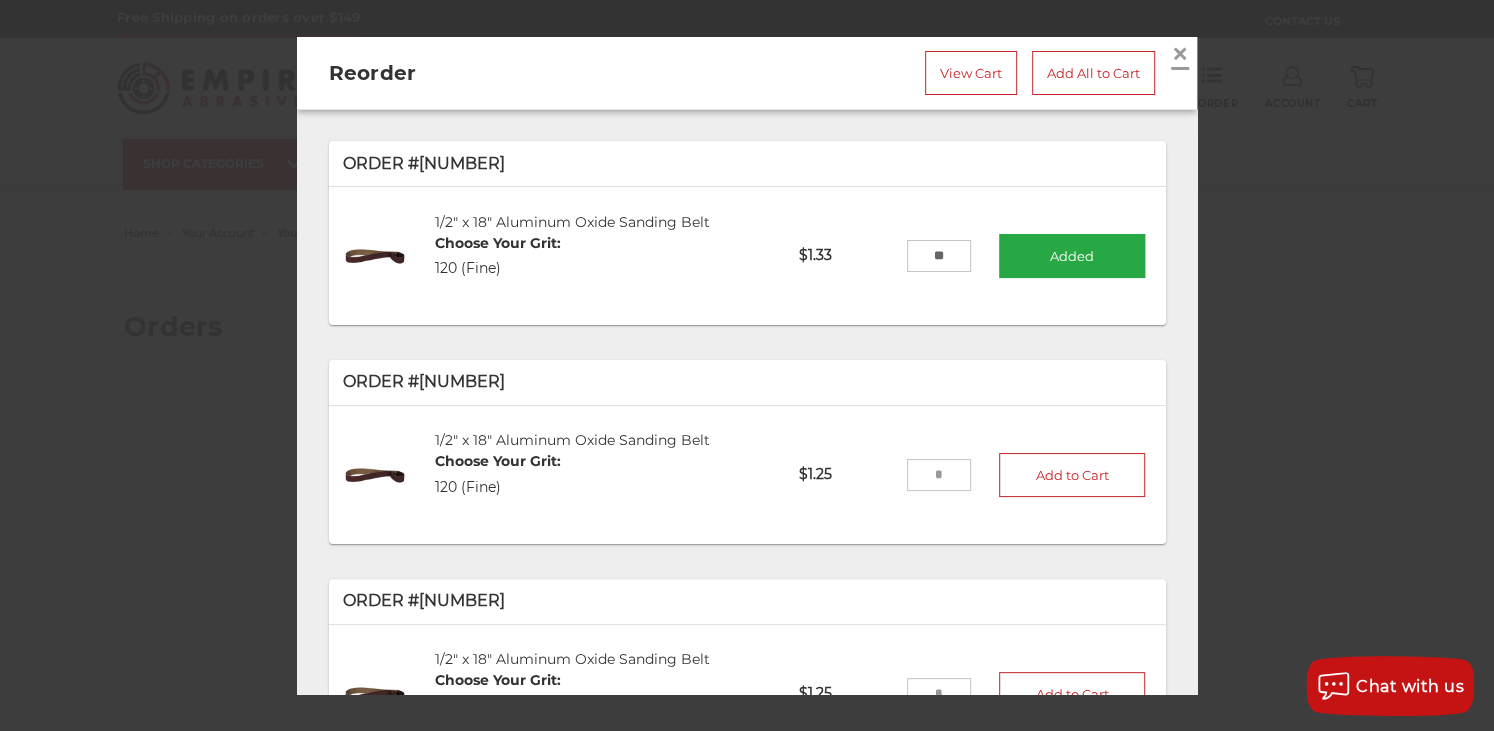 drag, startPoint x: 1155, startPoint y: 45, endPoint x: 1170, endPoint y: 51, distance: 16.155495 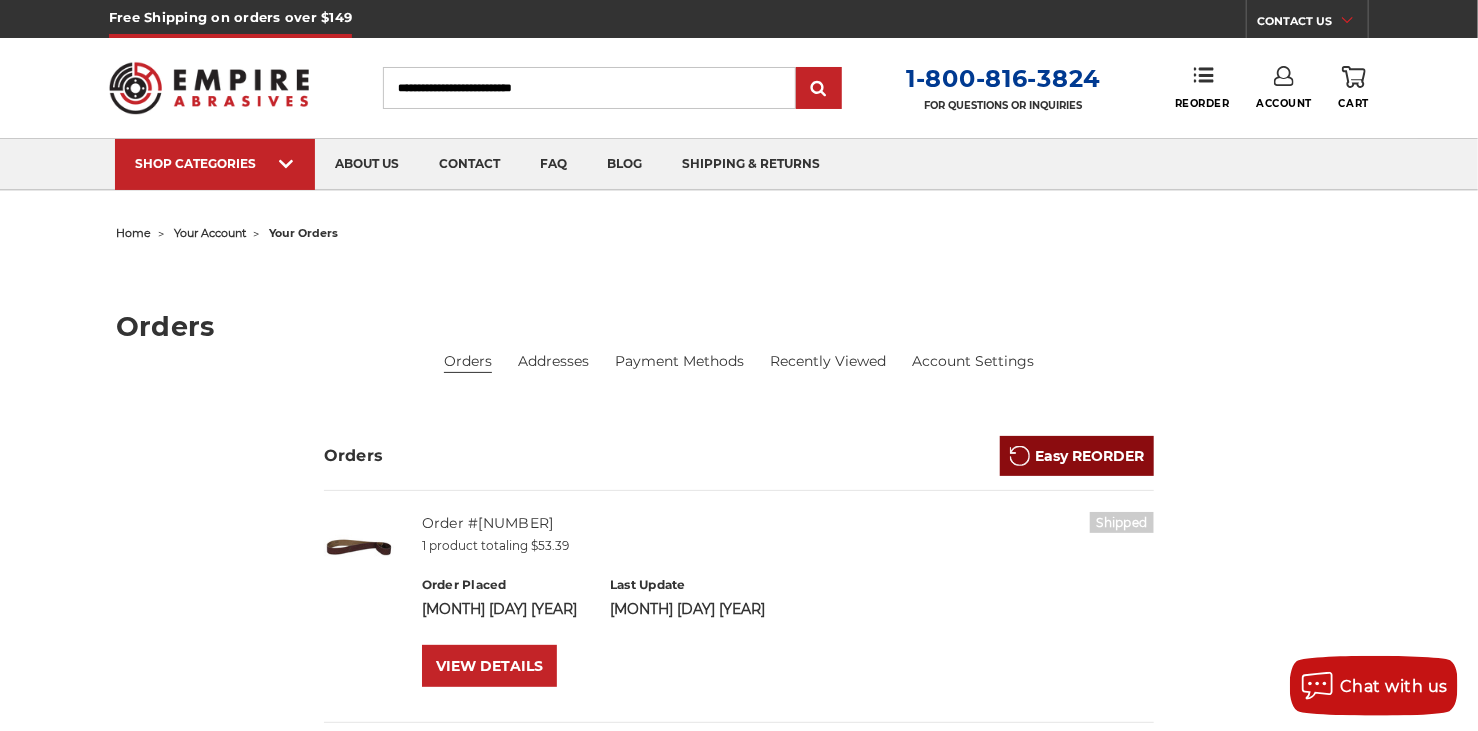 click on "Easy REORDER" at bounding box center [1077, 456] 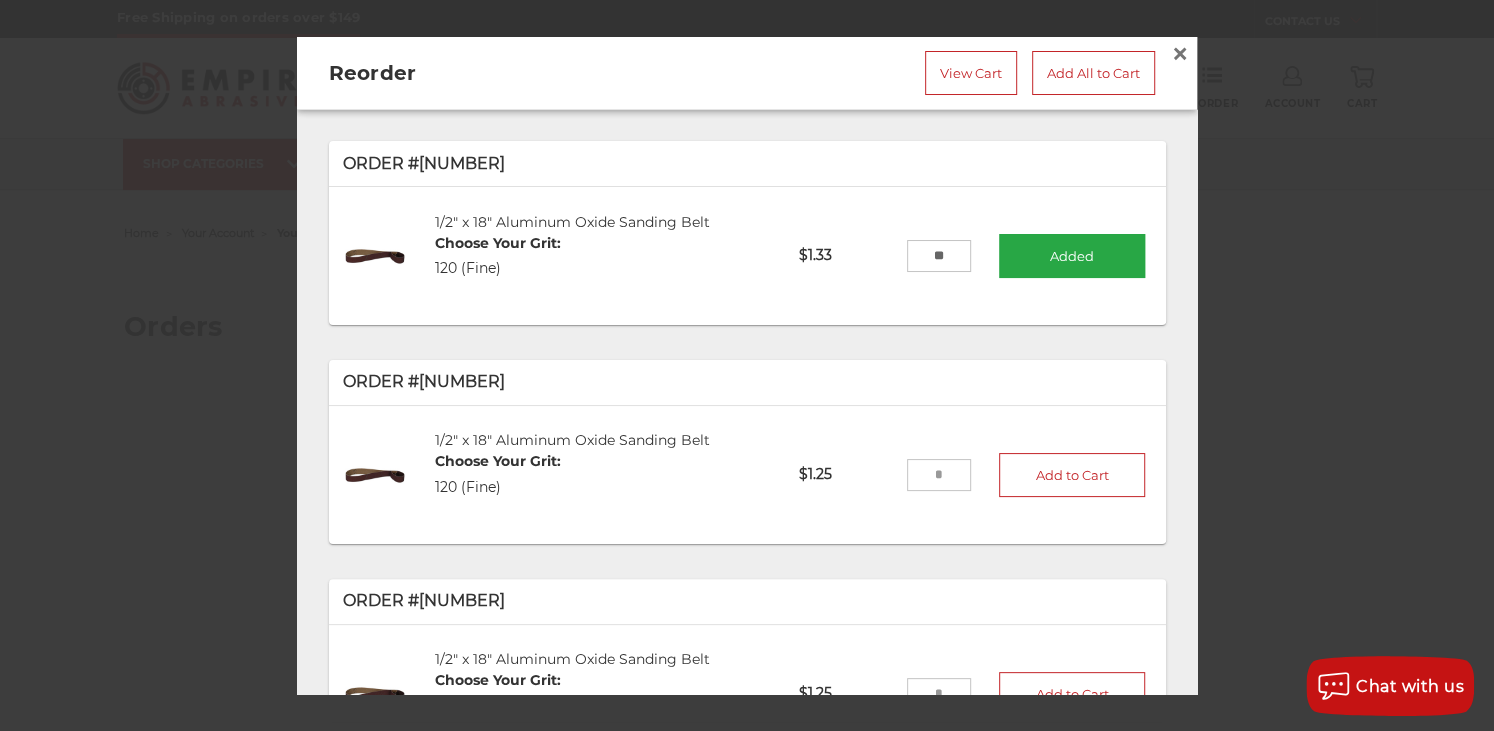 click on "Added" at bounding box center [1072, 256] 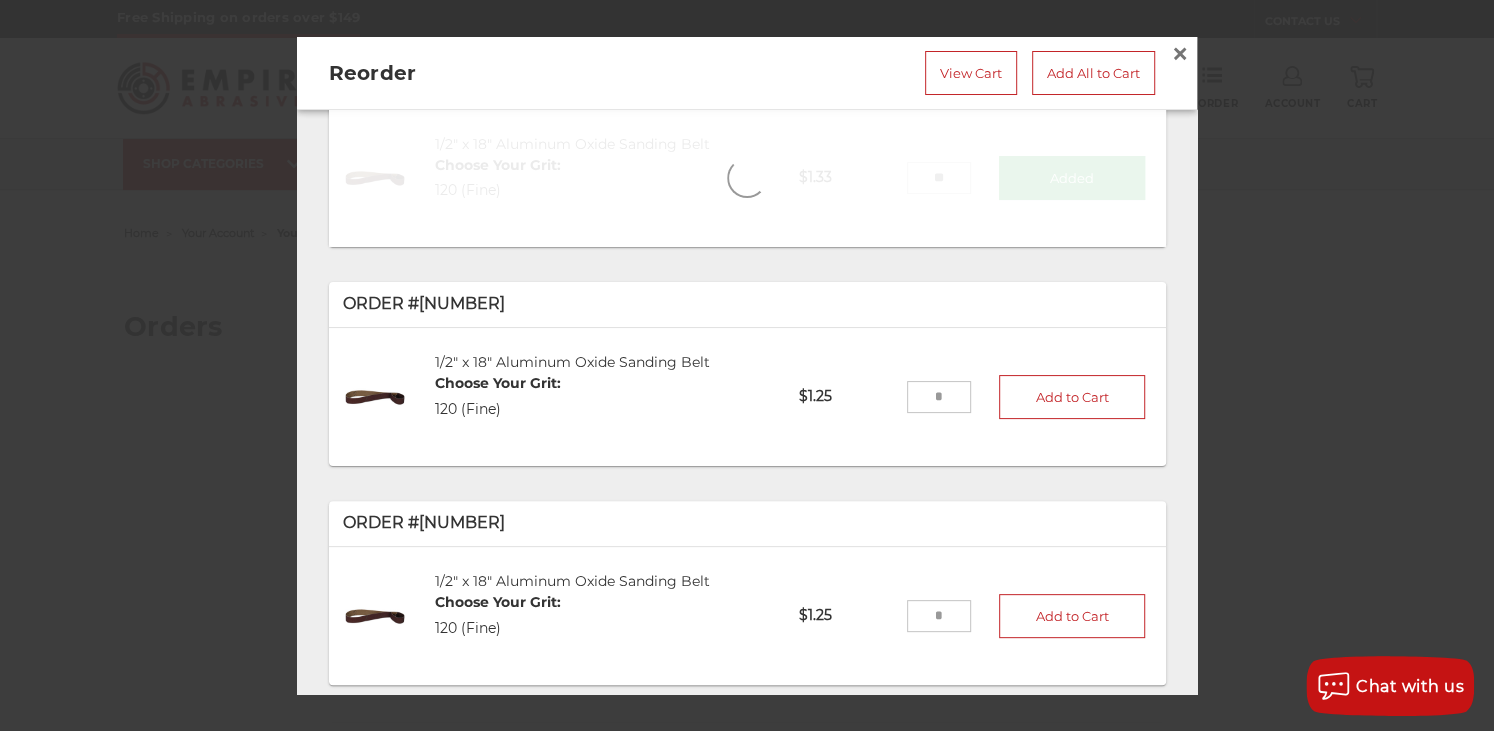 scroll, scrollTop: 144, scrollLeft: 0, axis: vertical 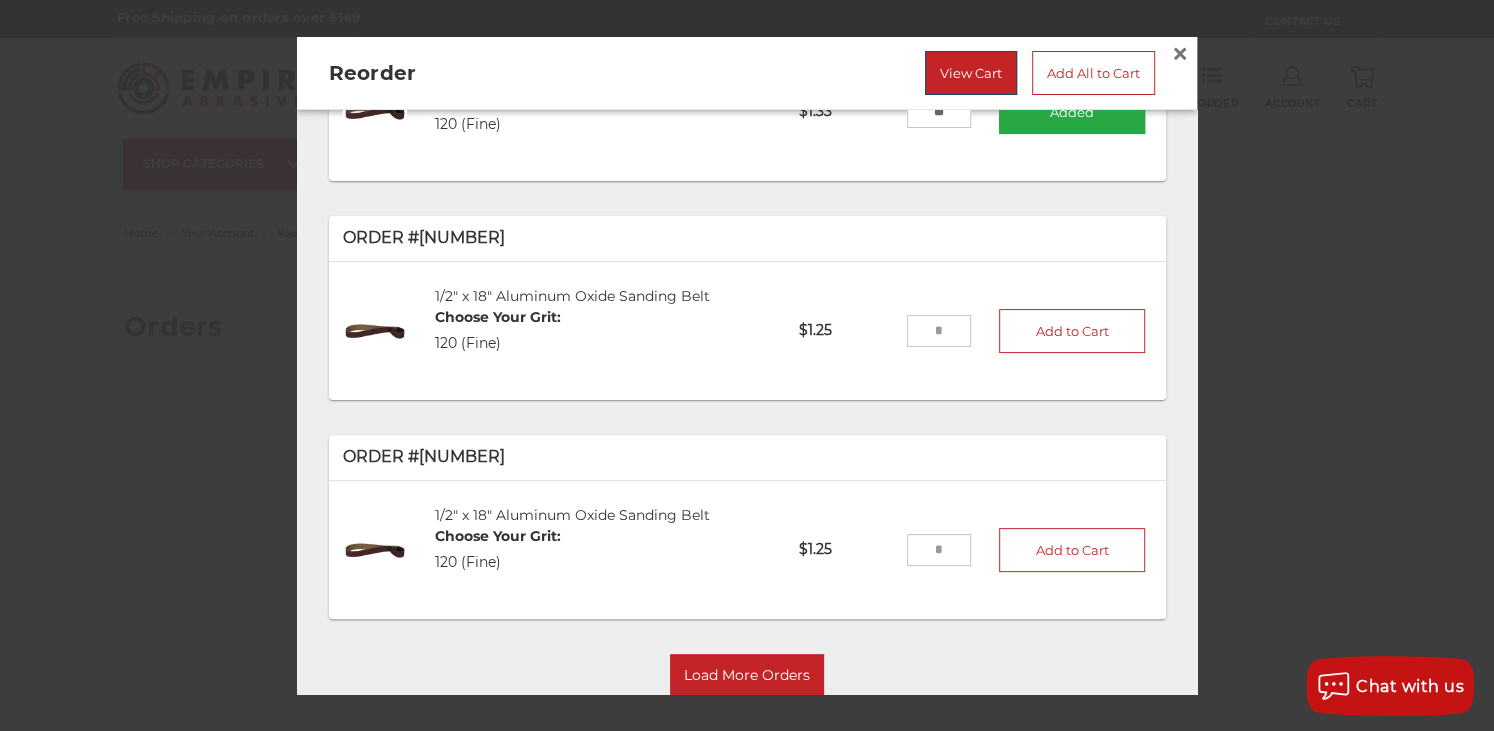 click on "View Cart" at bounding box center [971, 73] 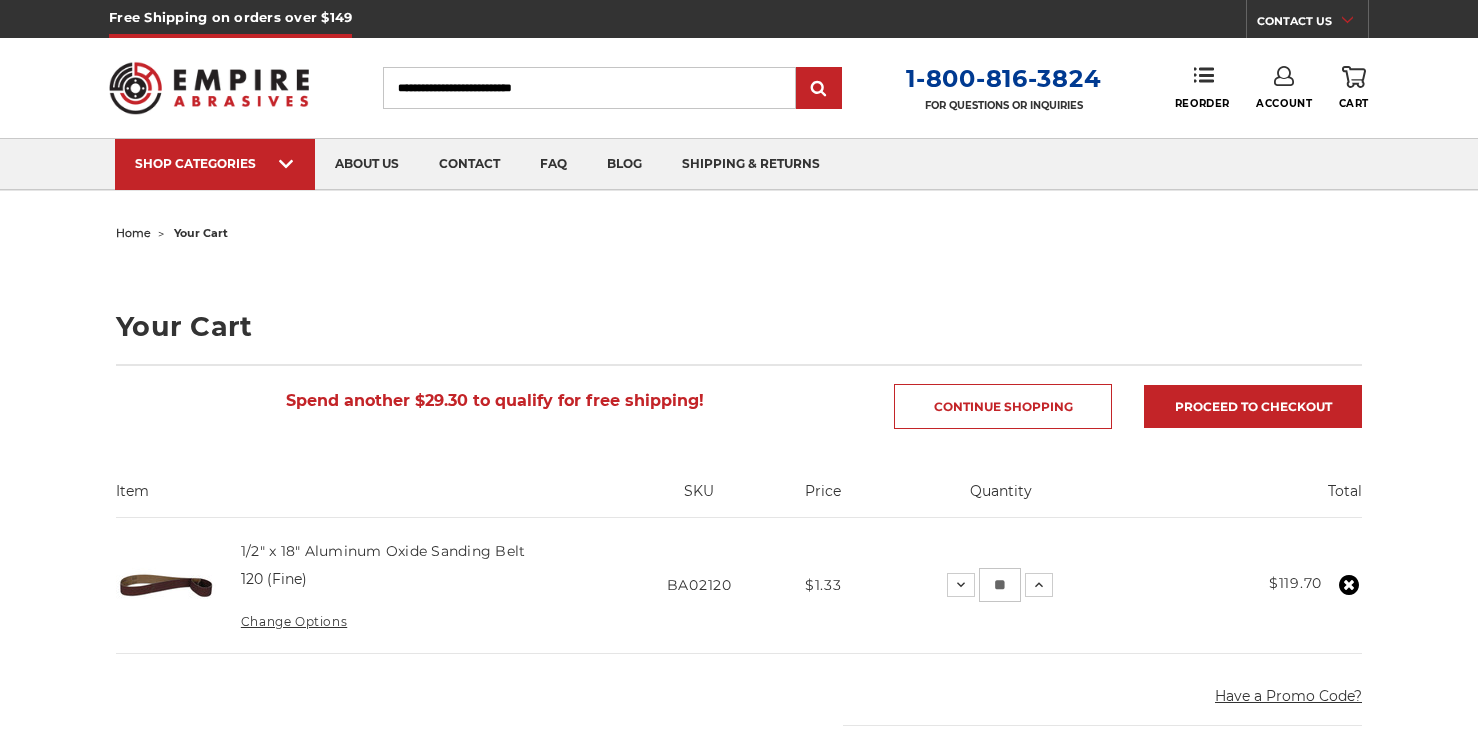 scroll, scrollTop: 0, scrollLeft: 0, axis: both 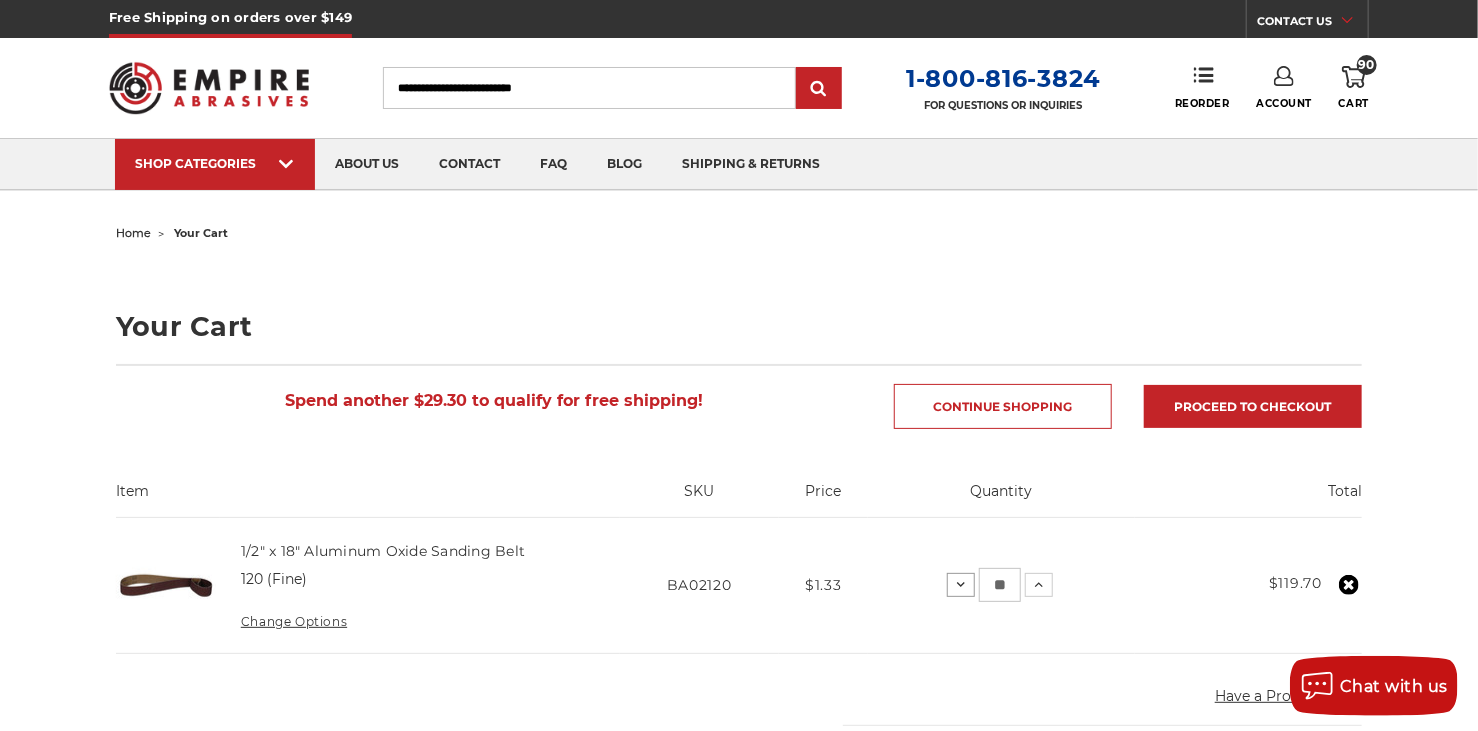 click 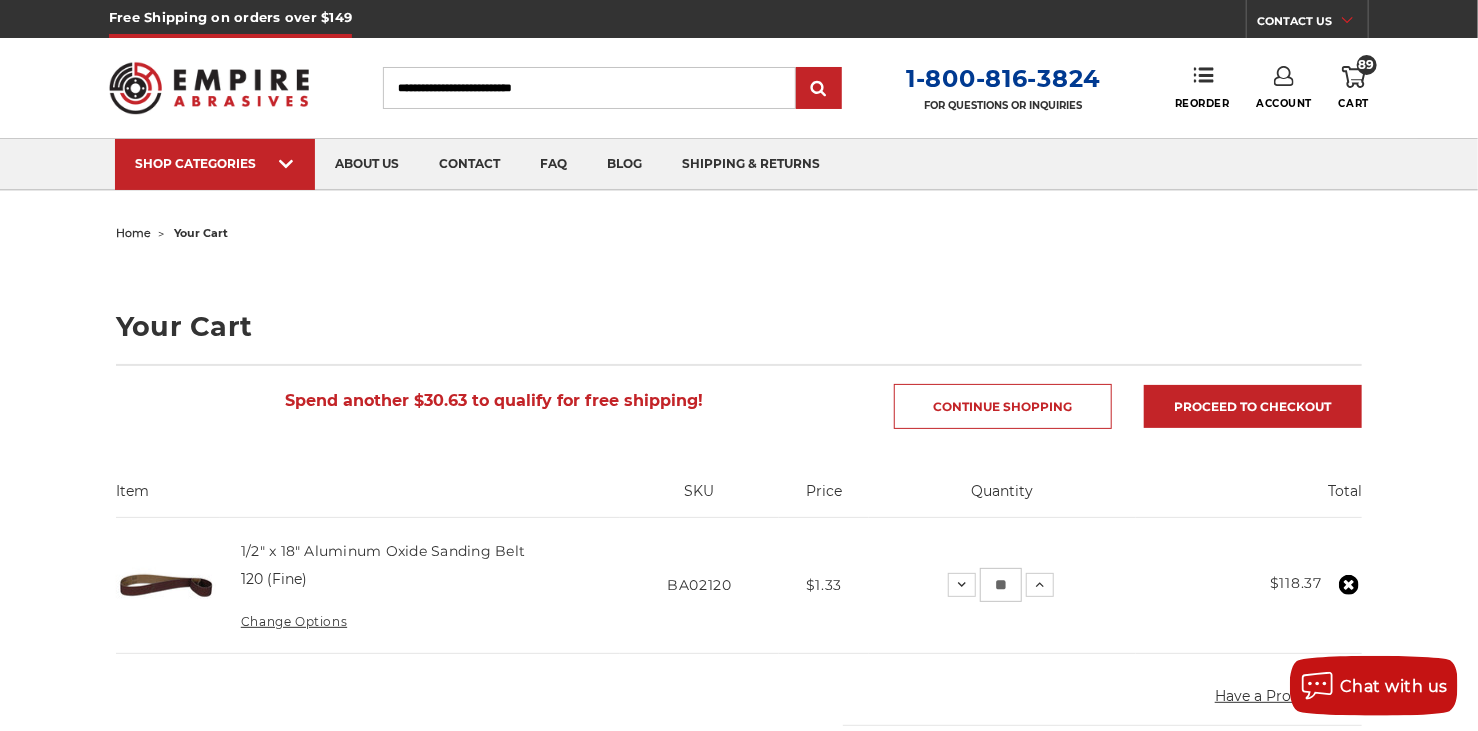 drag, startPoint x: 1009, startPoint y: 580, endPoint x: 991, endPoint y: 580, distance: 18 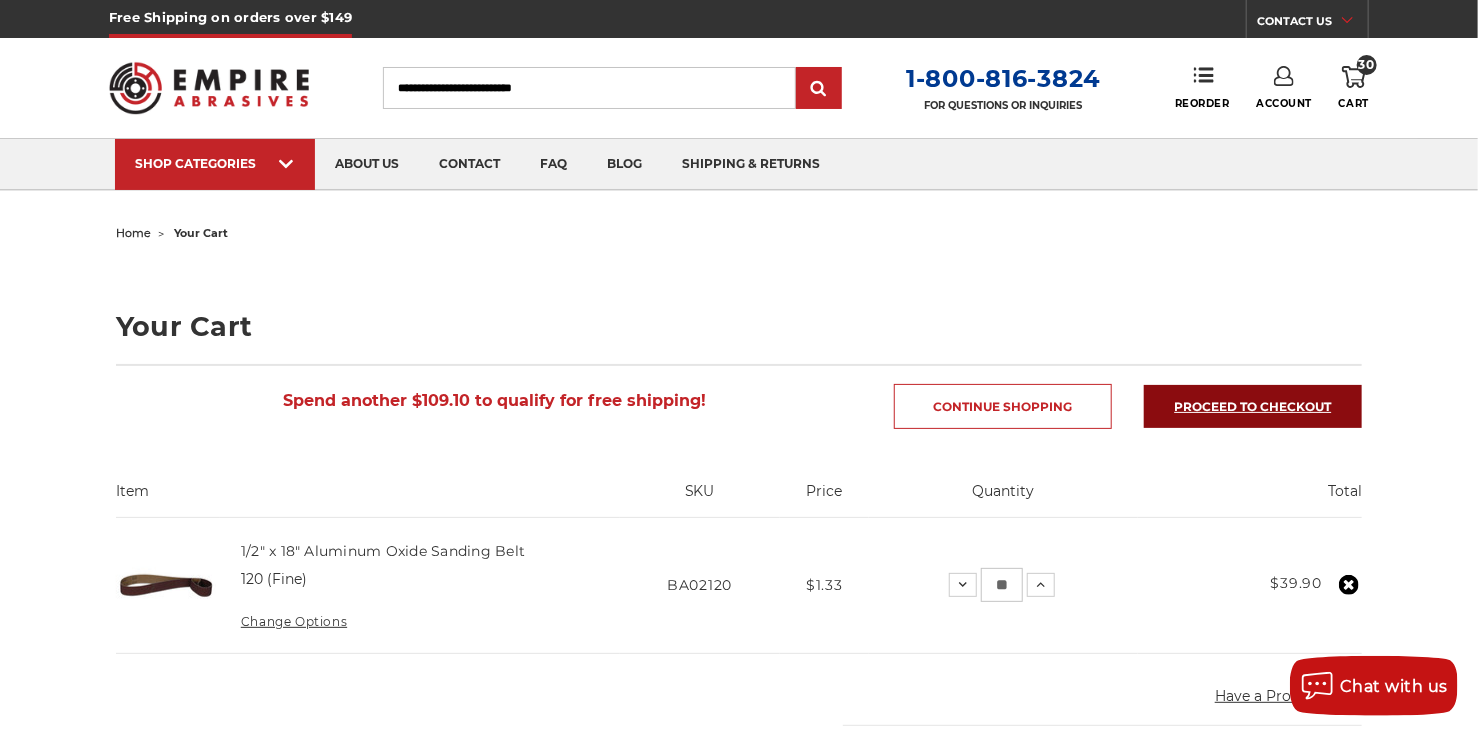 click on "Proceed to checkout" at bounding box center [1253, 406] 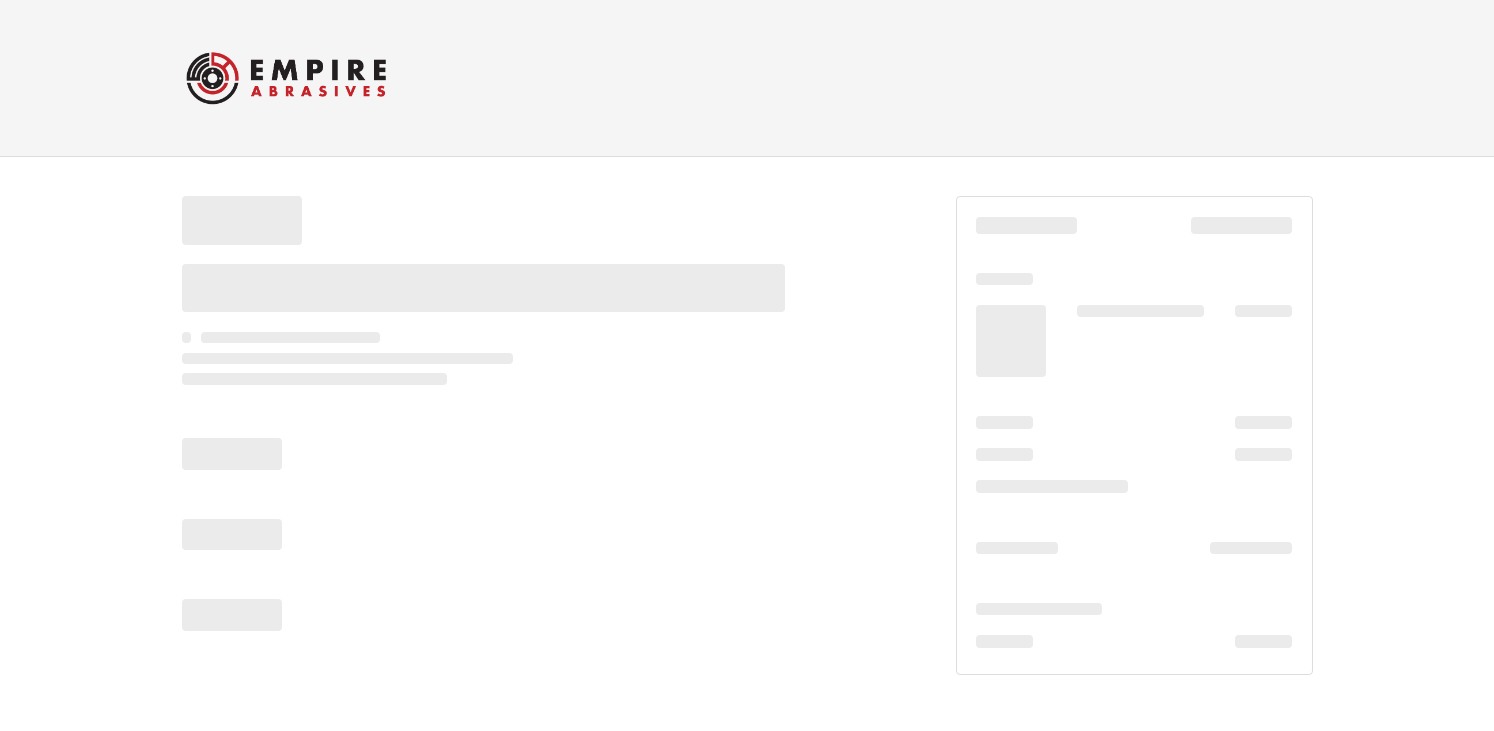 scroll, scrollTop: 0, scrollLeft: 0, axis: both 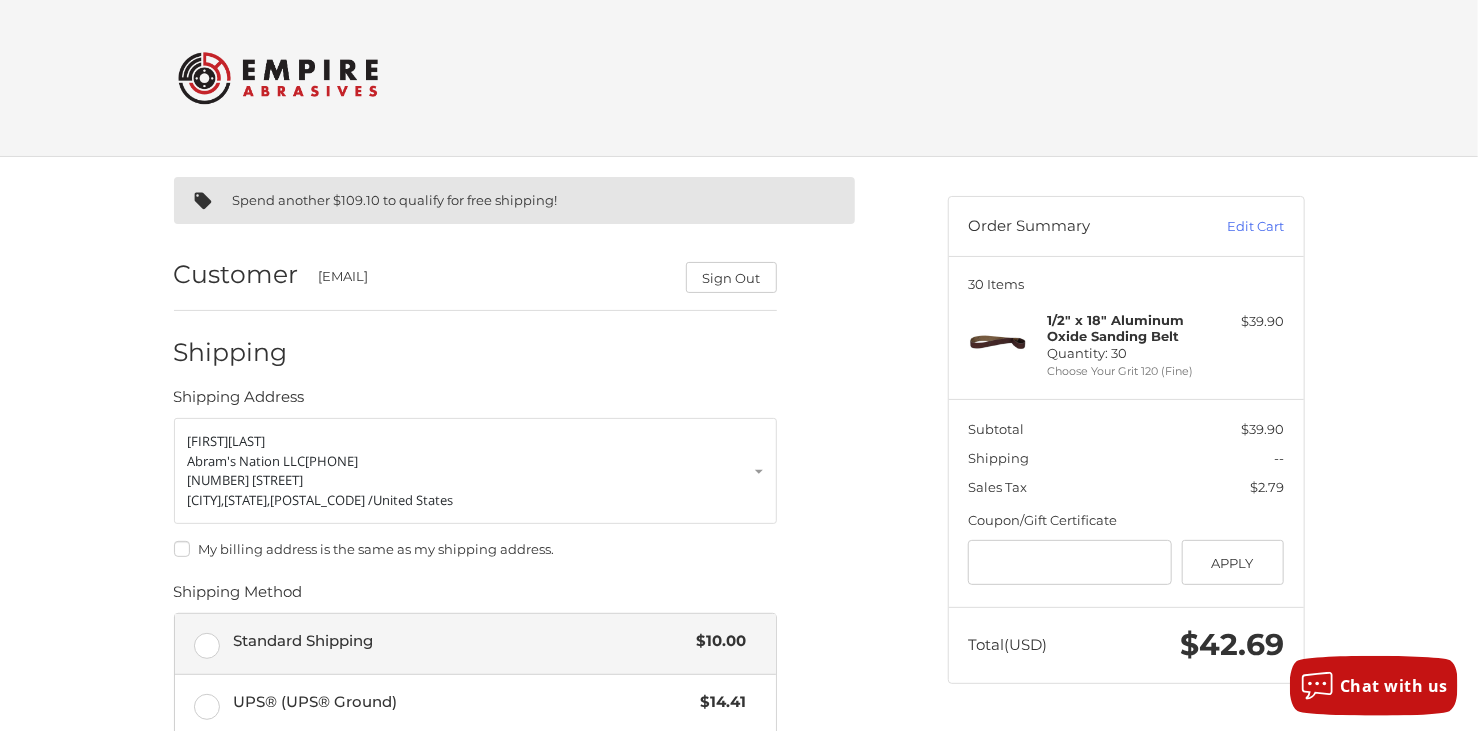 click on "Standard Shipping $10.00" at bounding box center [475, 644] 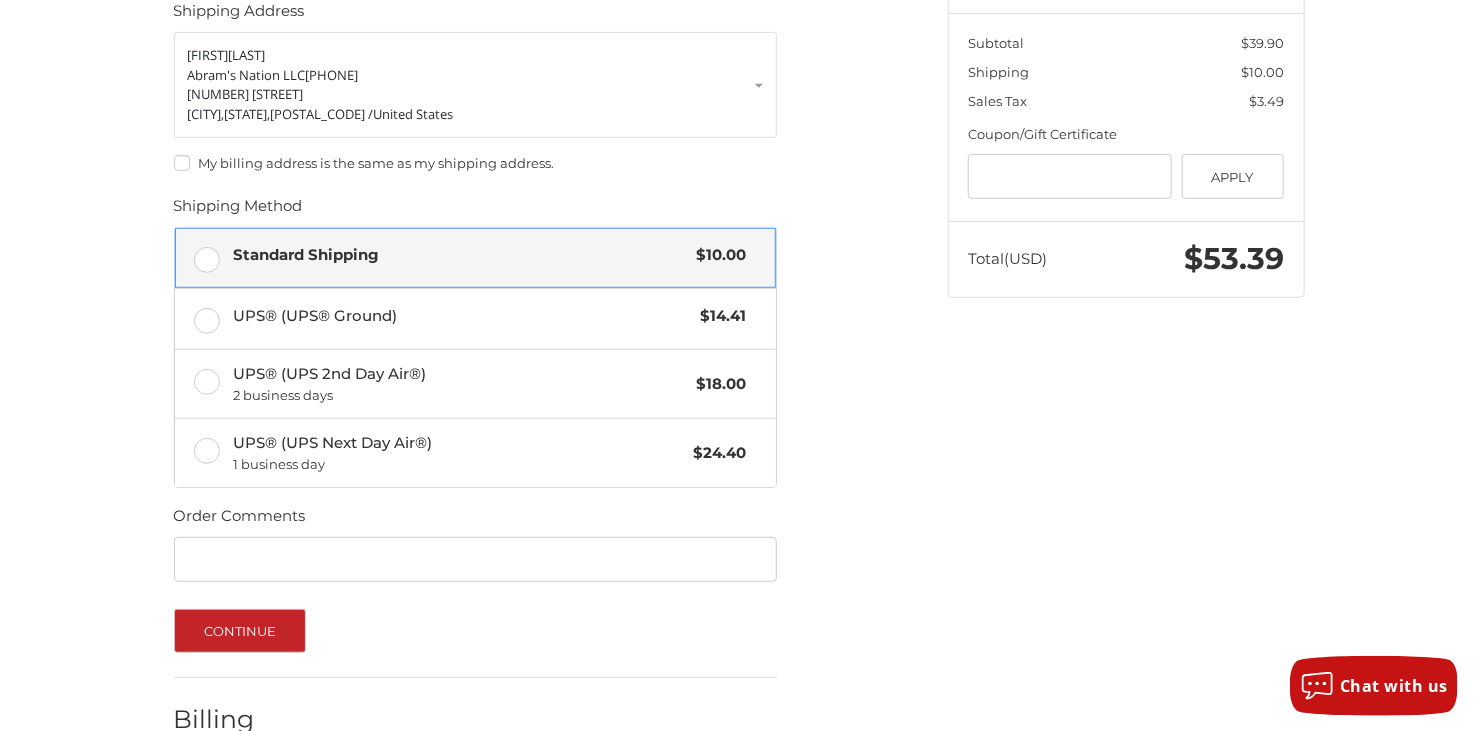 scroll, scrollTop: 388, scrollLeft: 0, axis: vertical 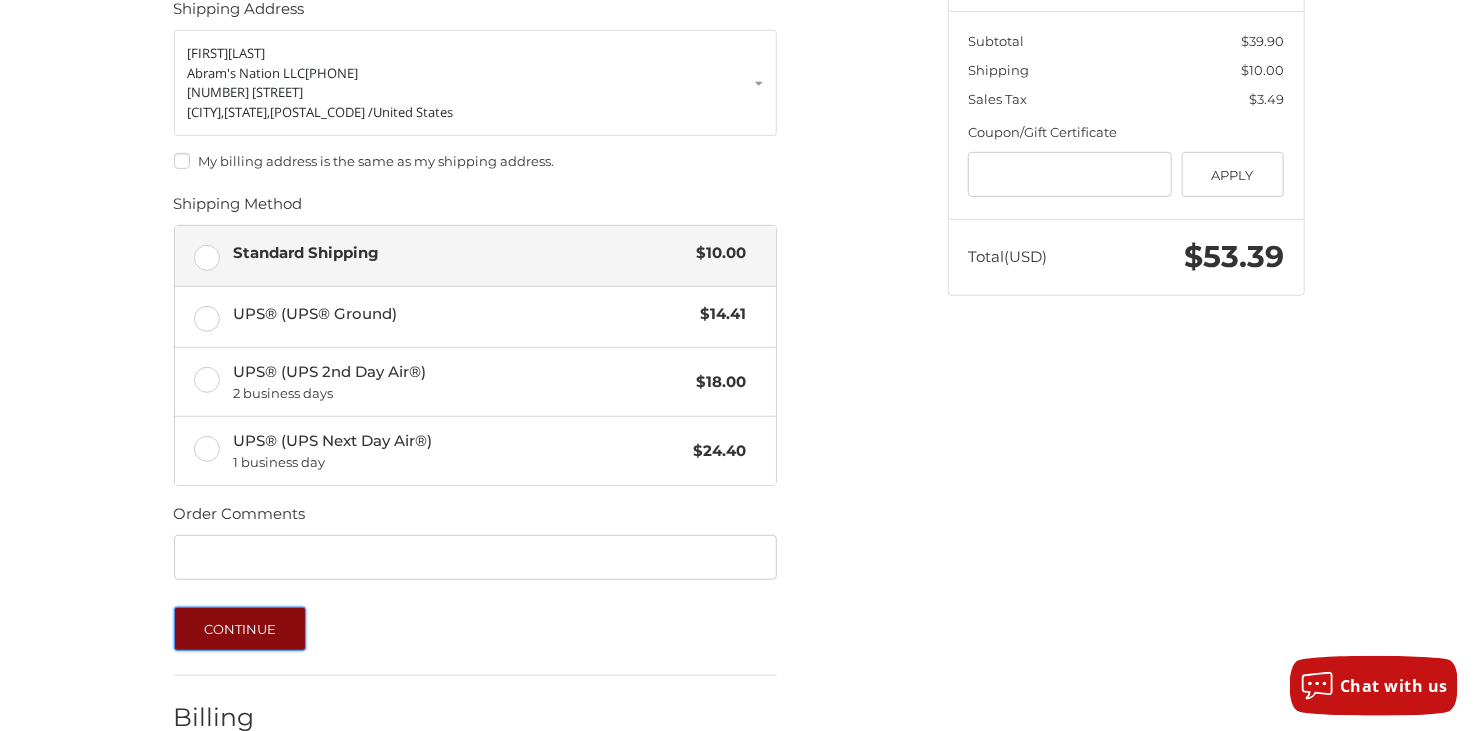 click on "Continue" at bounding box center (240, 629) 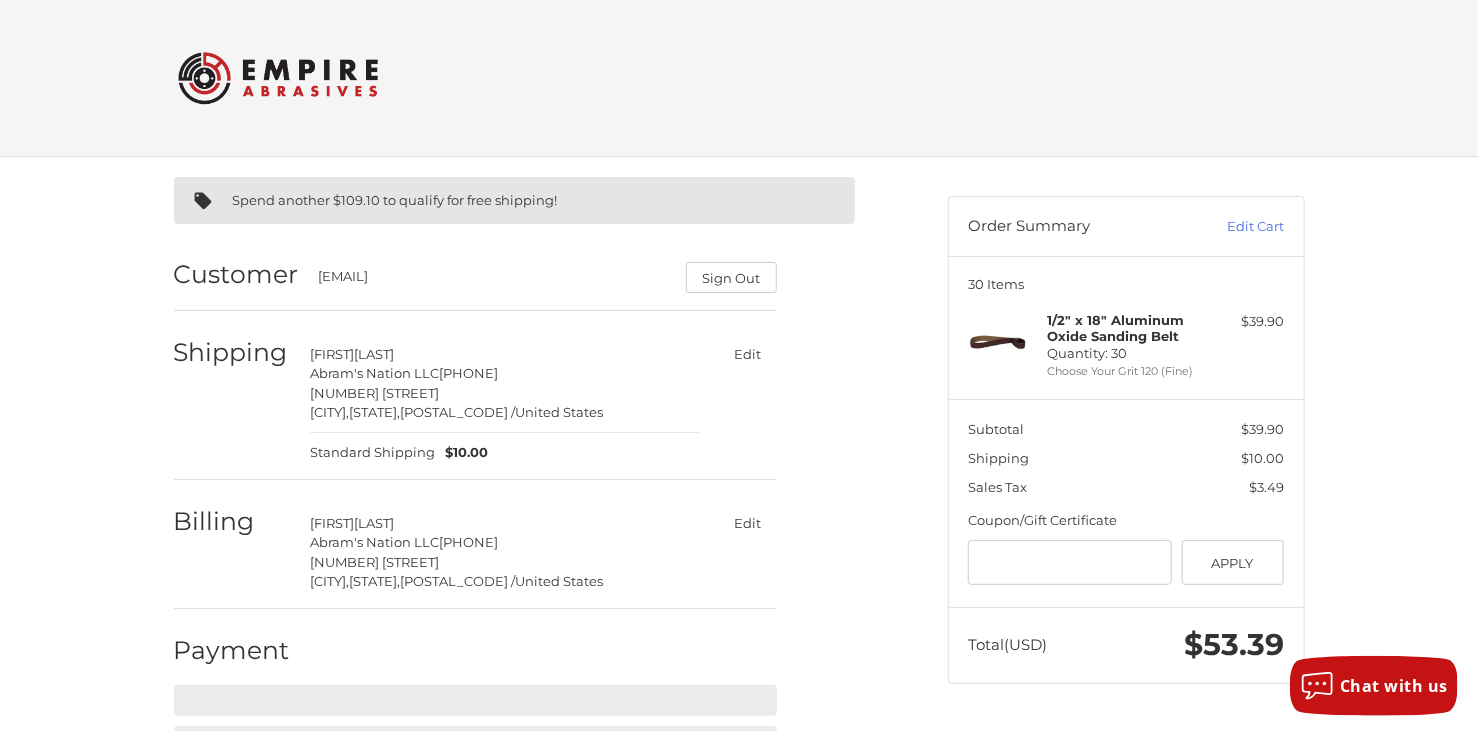 scroll, scrollTop: 96, scrollLeft: 0, axis: vertical 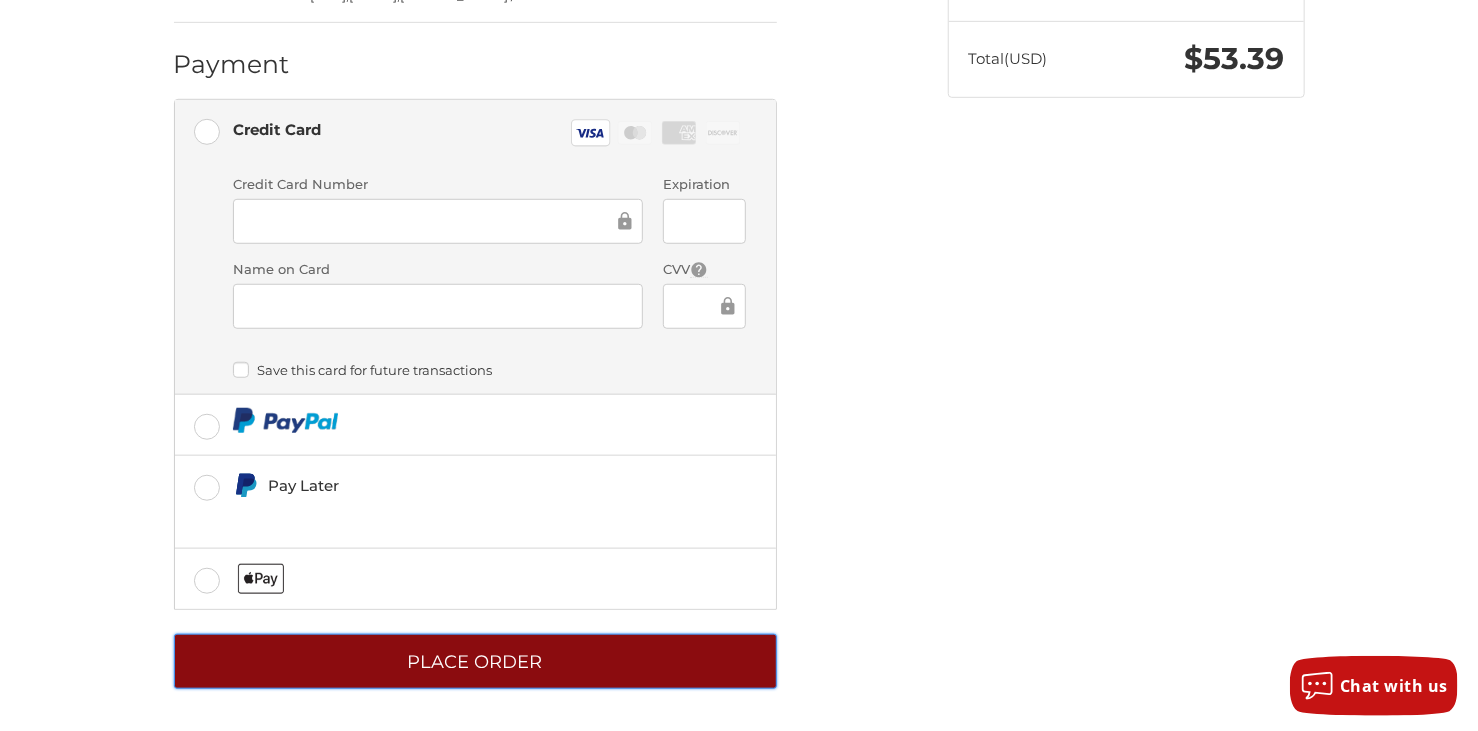 click on "Place Order" at bounding box center (475, 661) 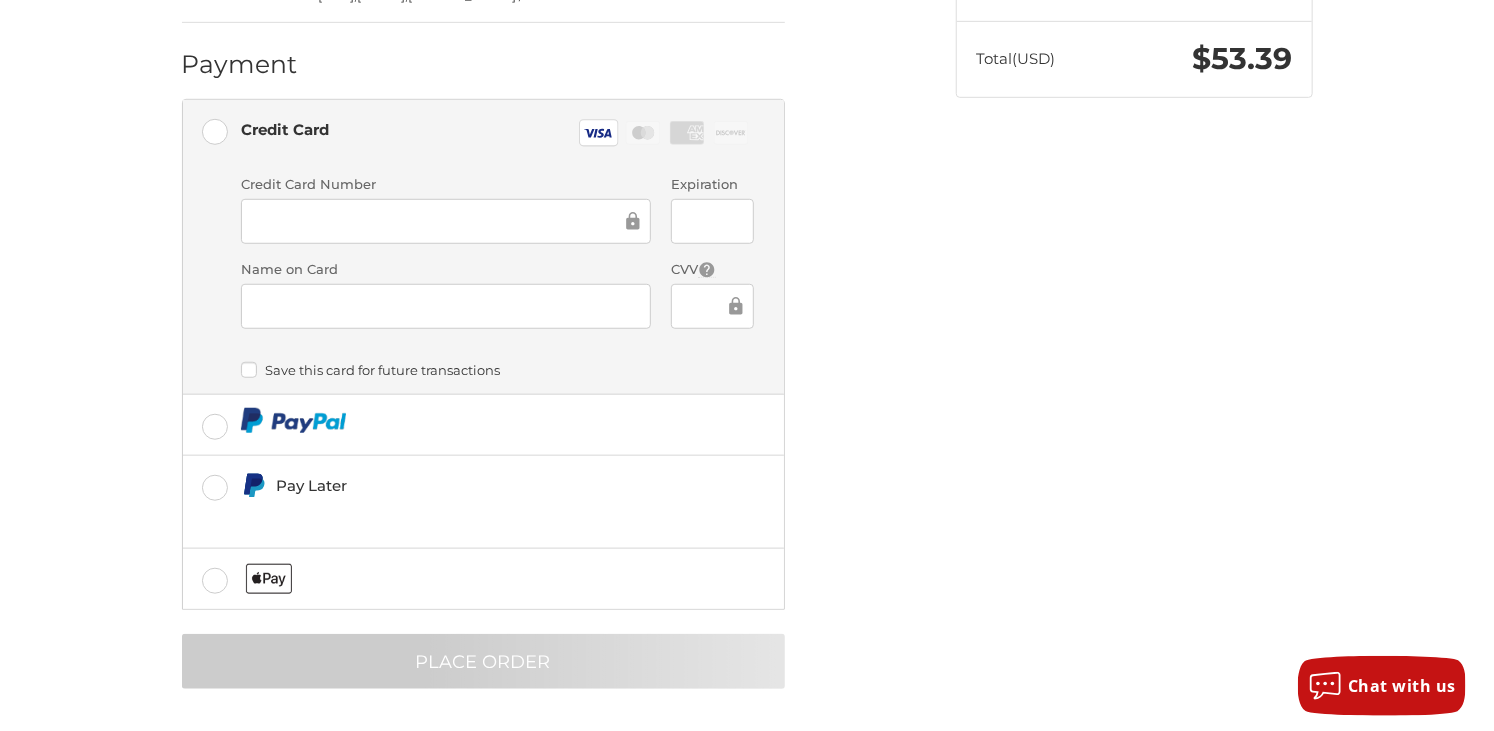 scroll, scrollTop: 0, scrollLeft: 0, axis: both 